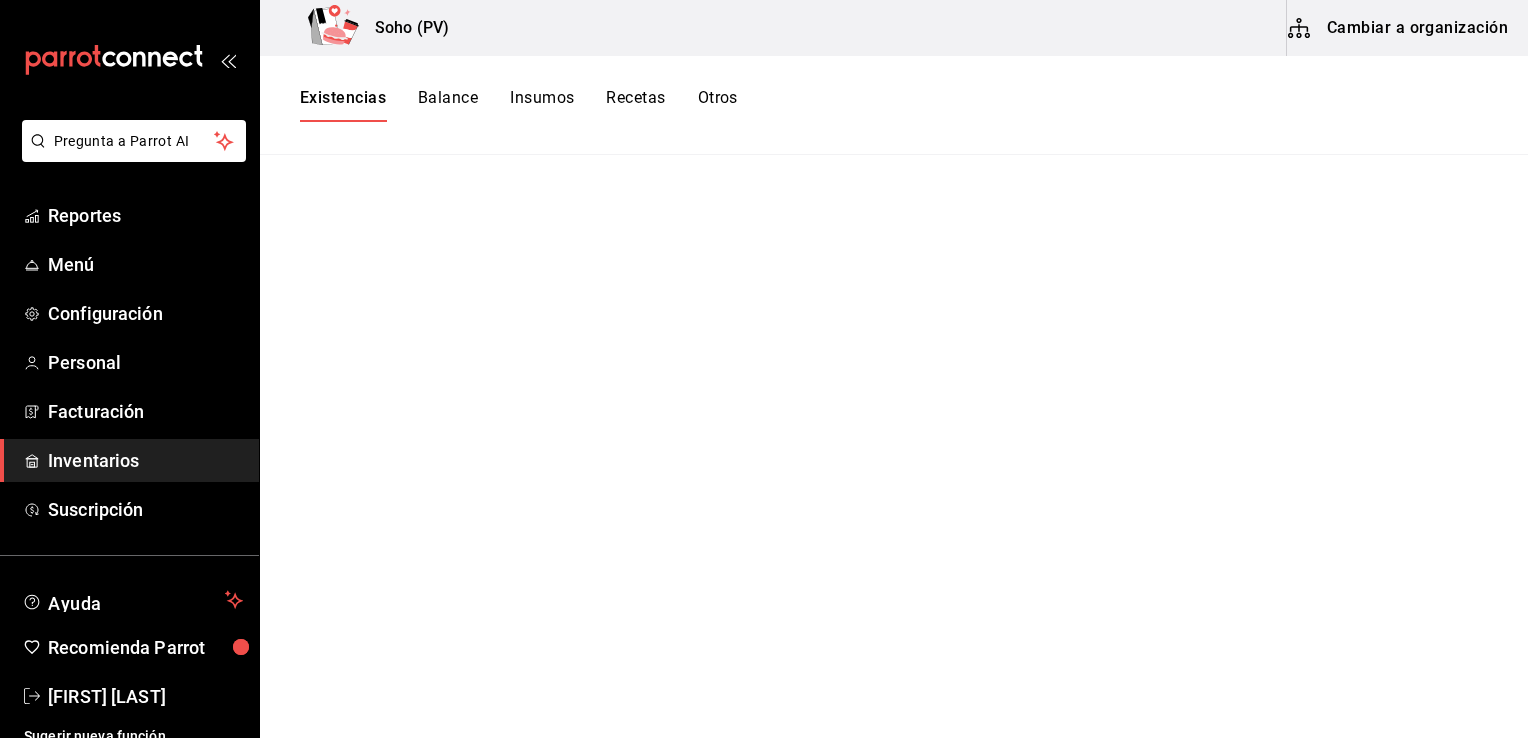 scroll, scrollTop: 0, scrollLeft: 0, axis: both 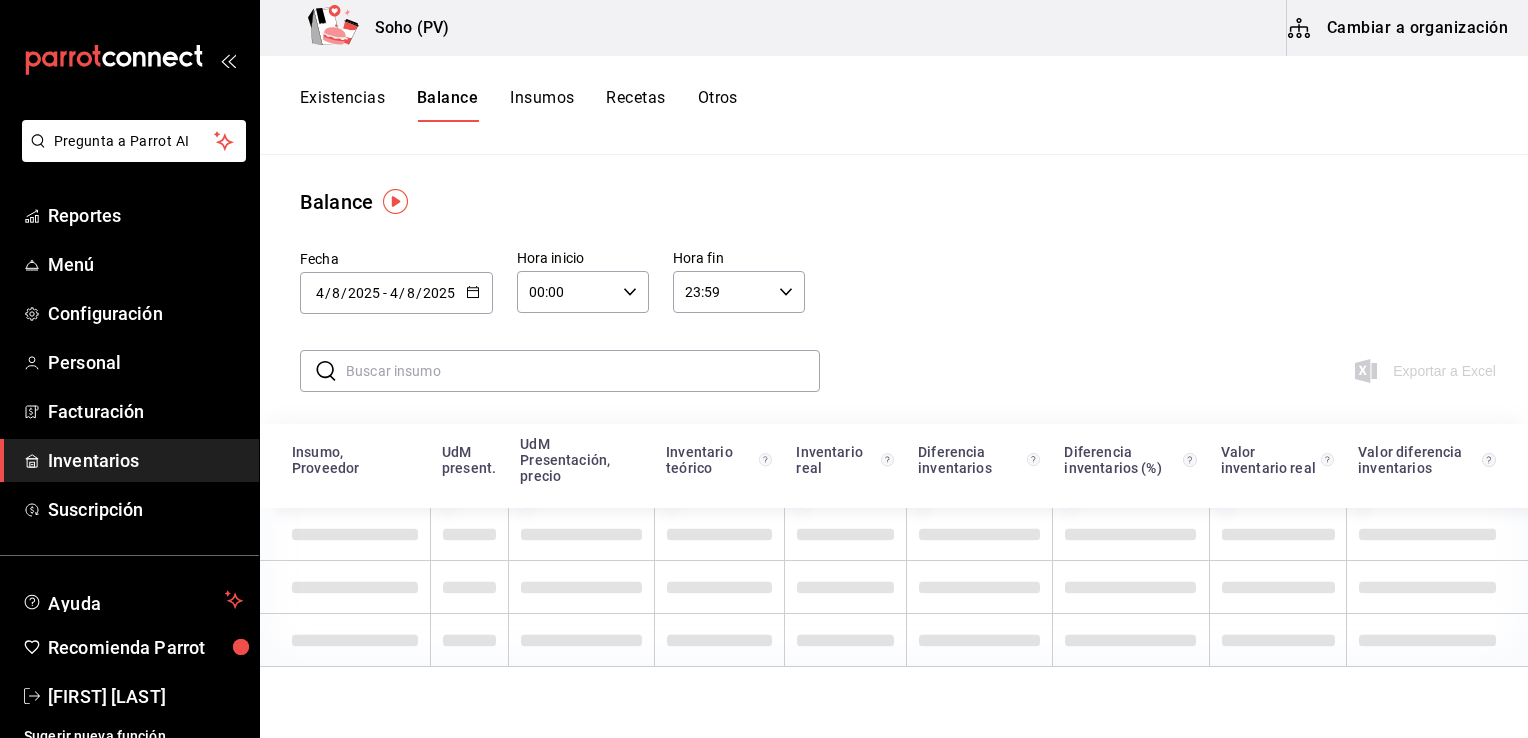 click on "Existencias" at bounding box center [342, 105] 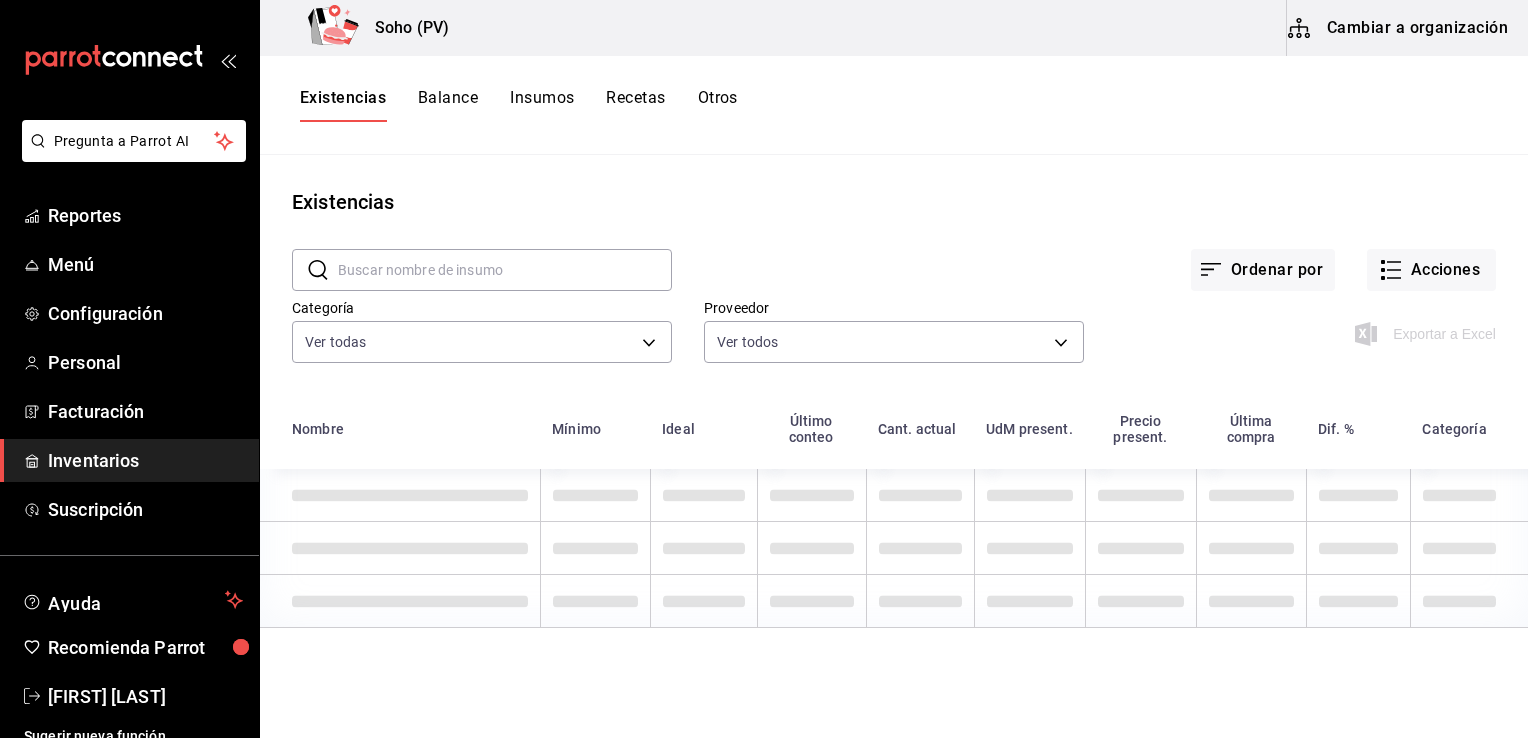 click at bounding box center (505, 270) 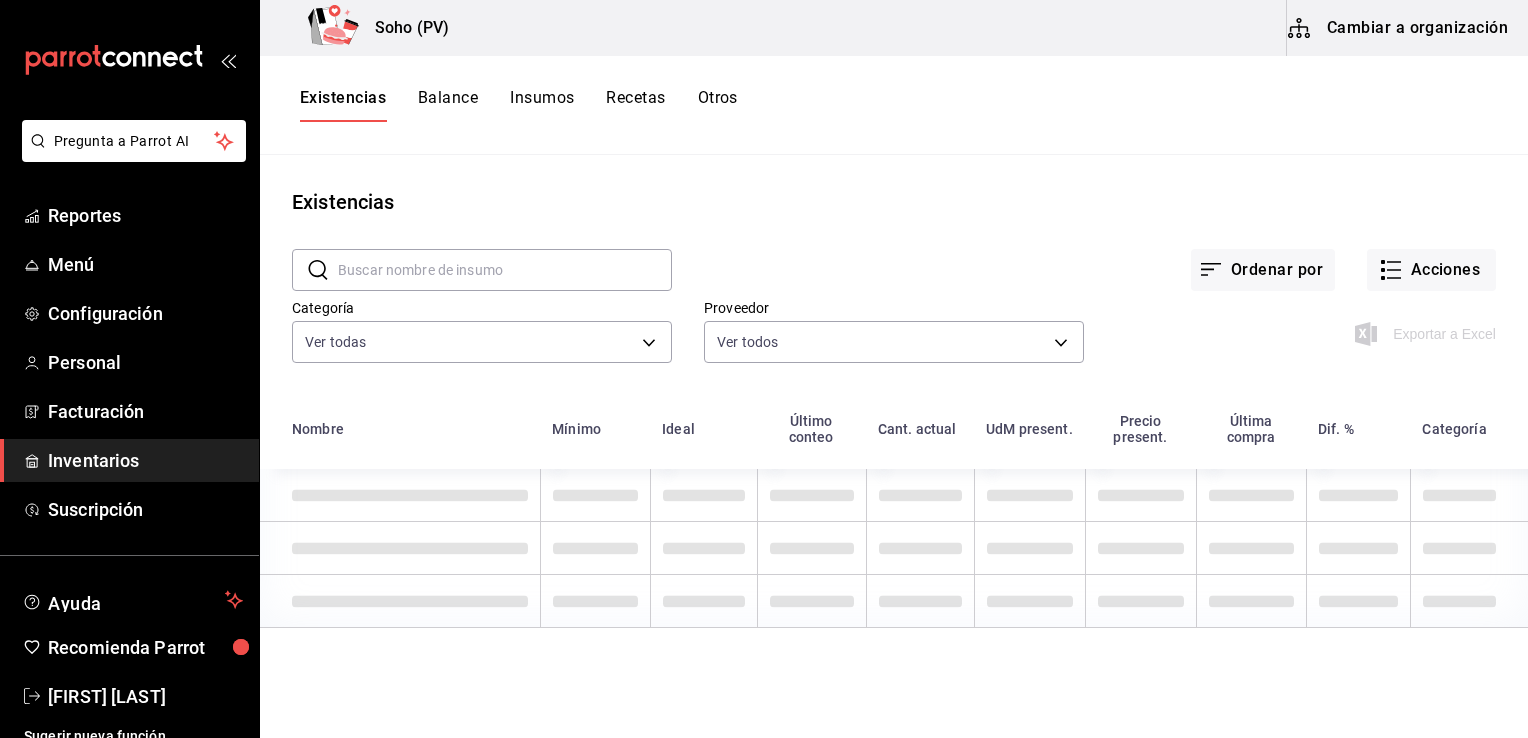 click on "Existencias" at bounding box center (343, 105) 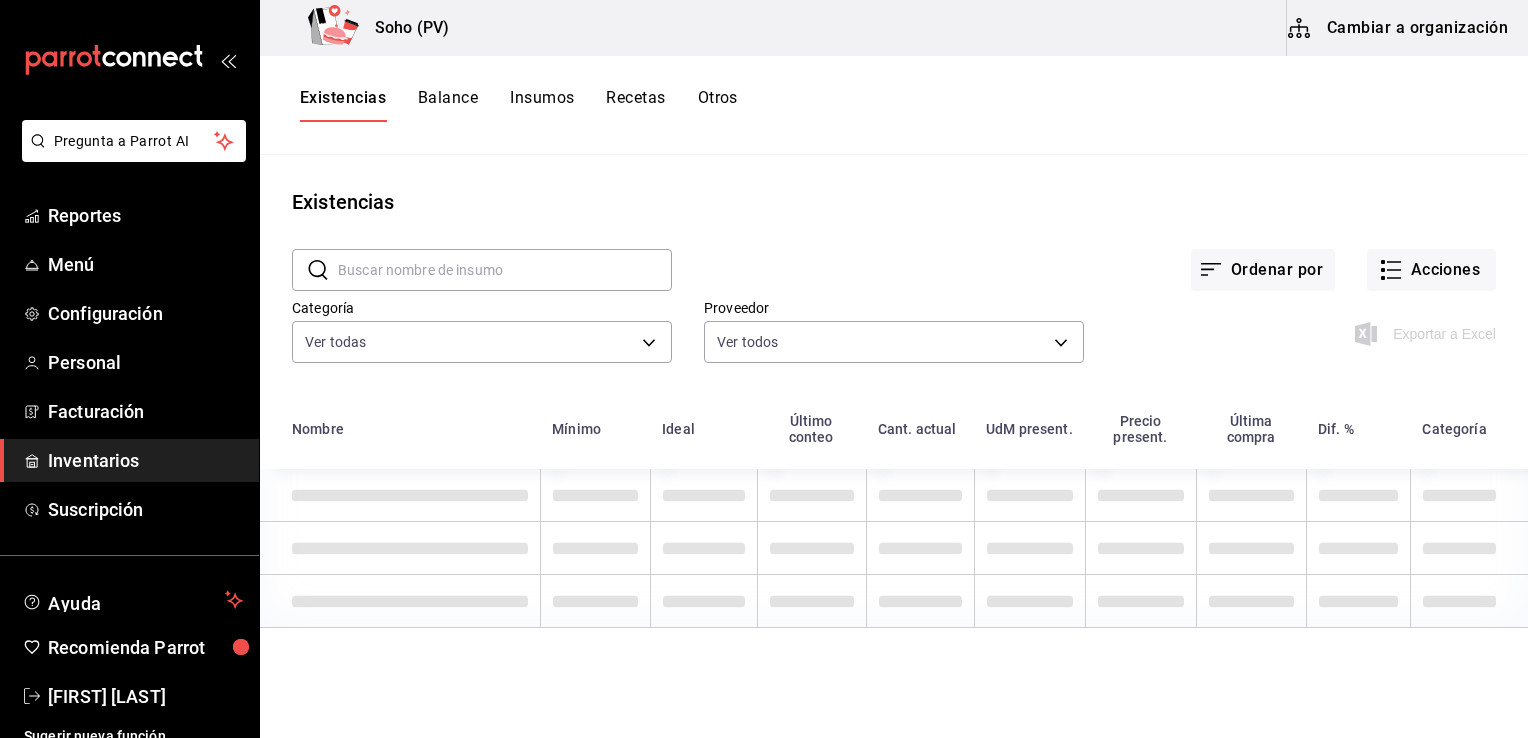 click on "Balance" at bounding box center (448, 105) 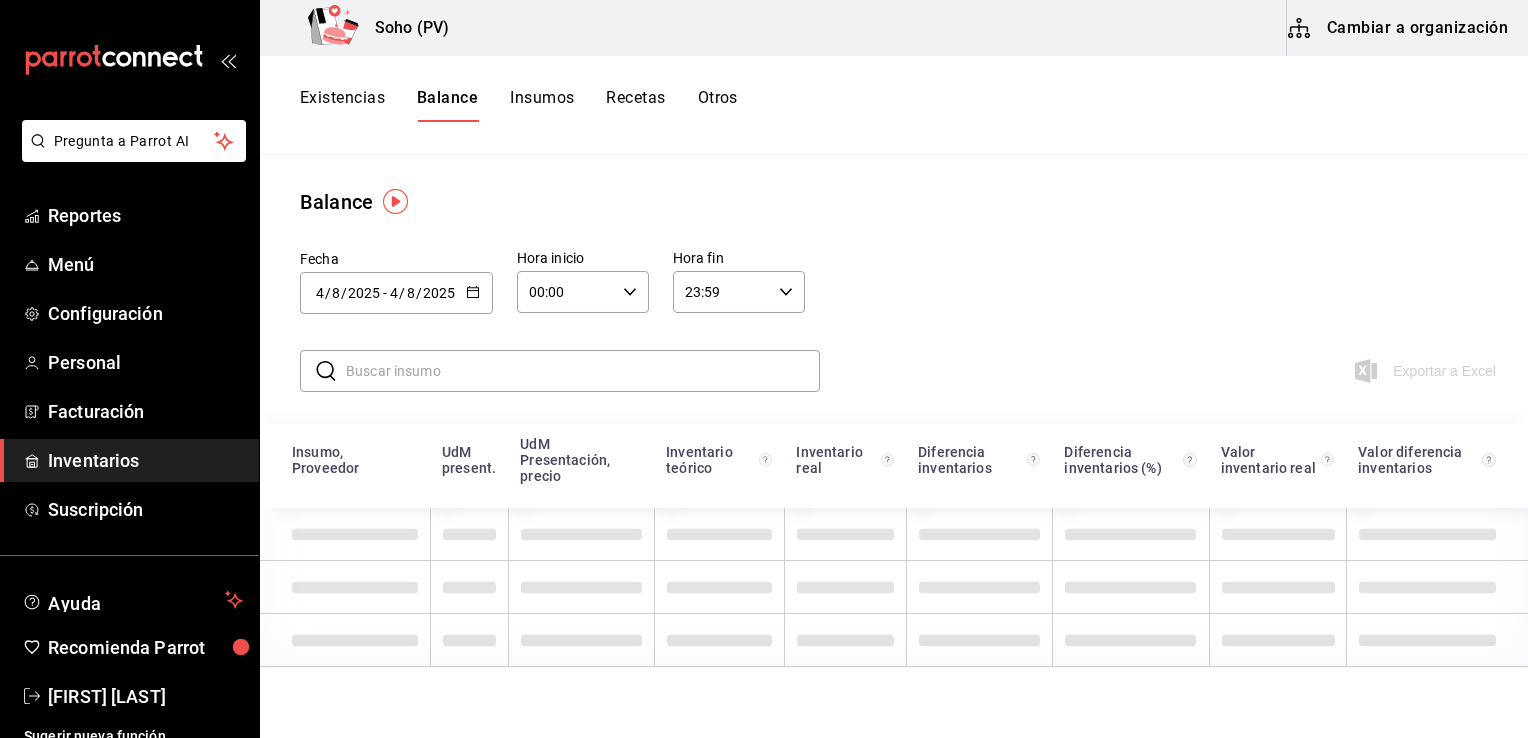 click on "Insumos" at bounding box center (542, 105) 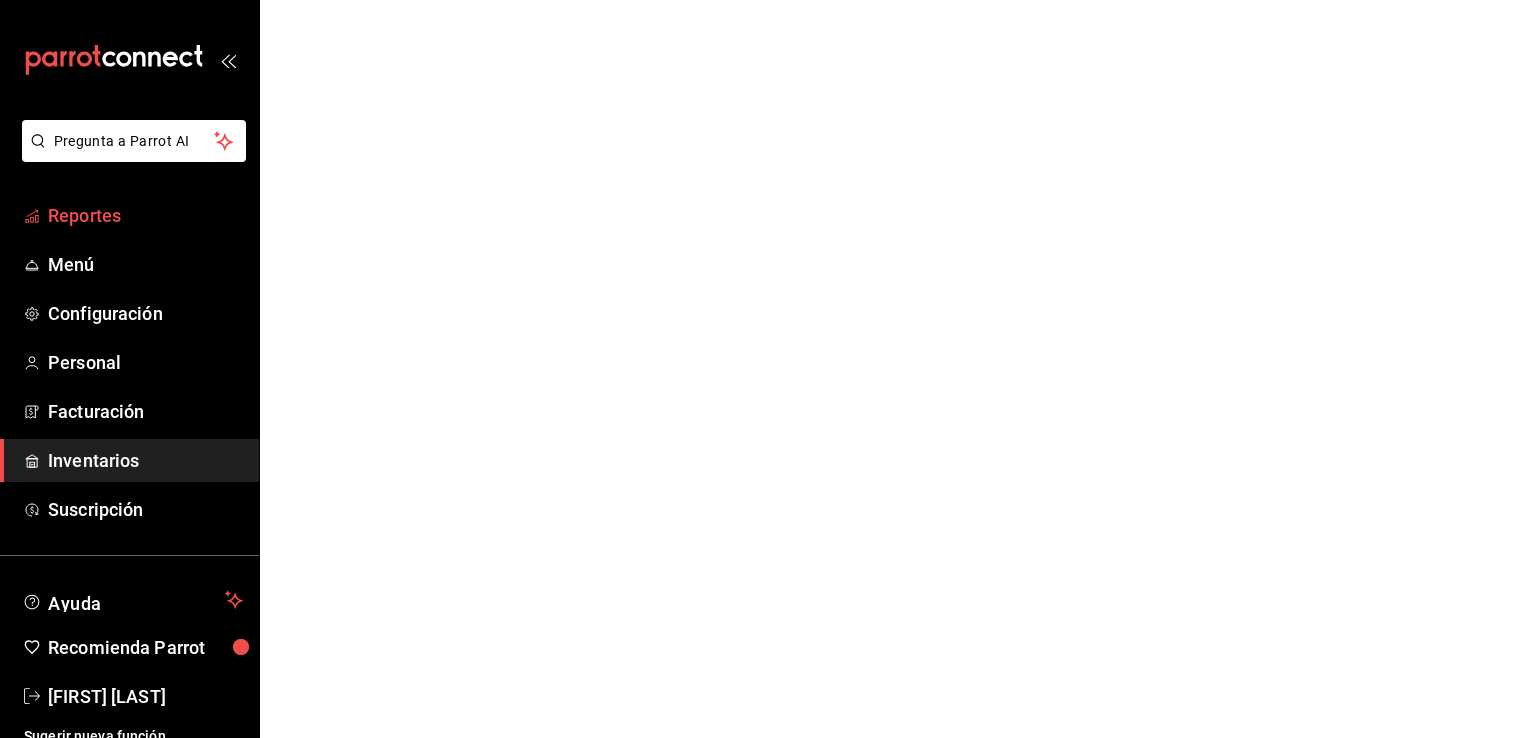 click on "Reportes" at bounding box center [145, 215] 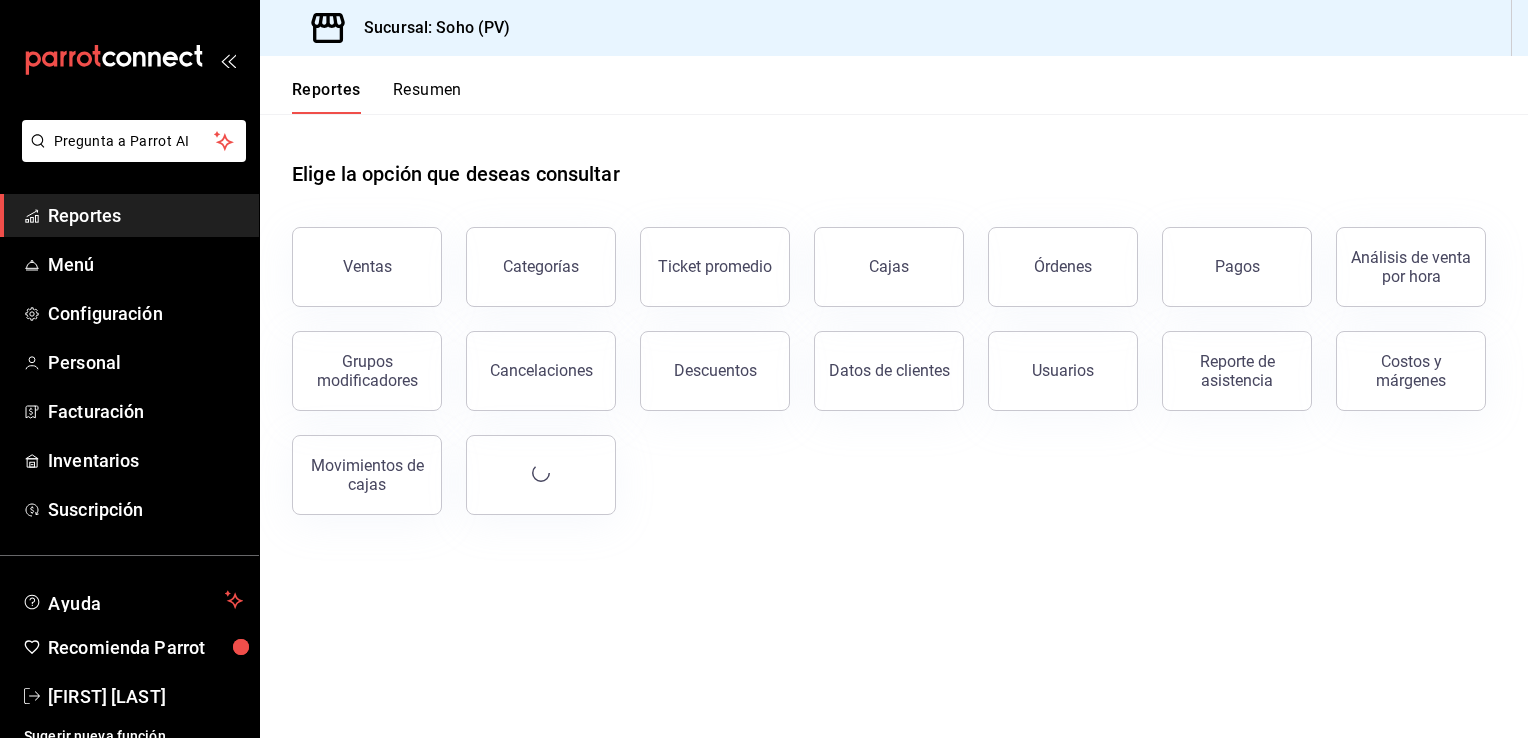 drag, startPoint x: 316, startPoint y: 283, endPoint x: 338, endPoint y: 272, distance: 24.596748 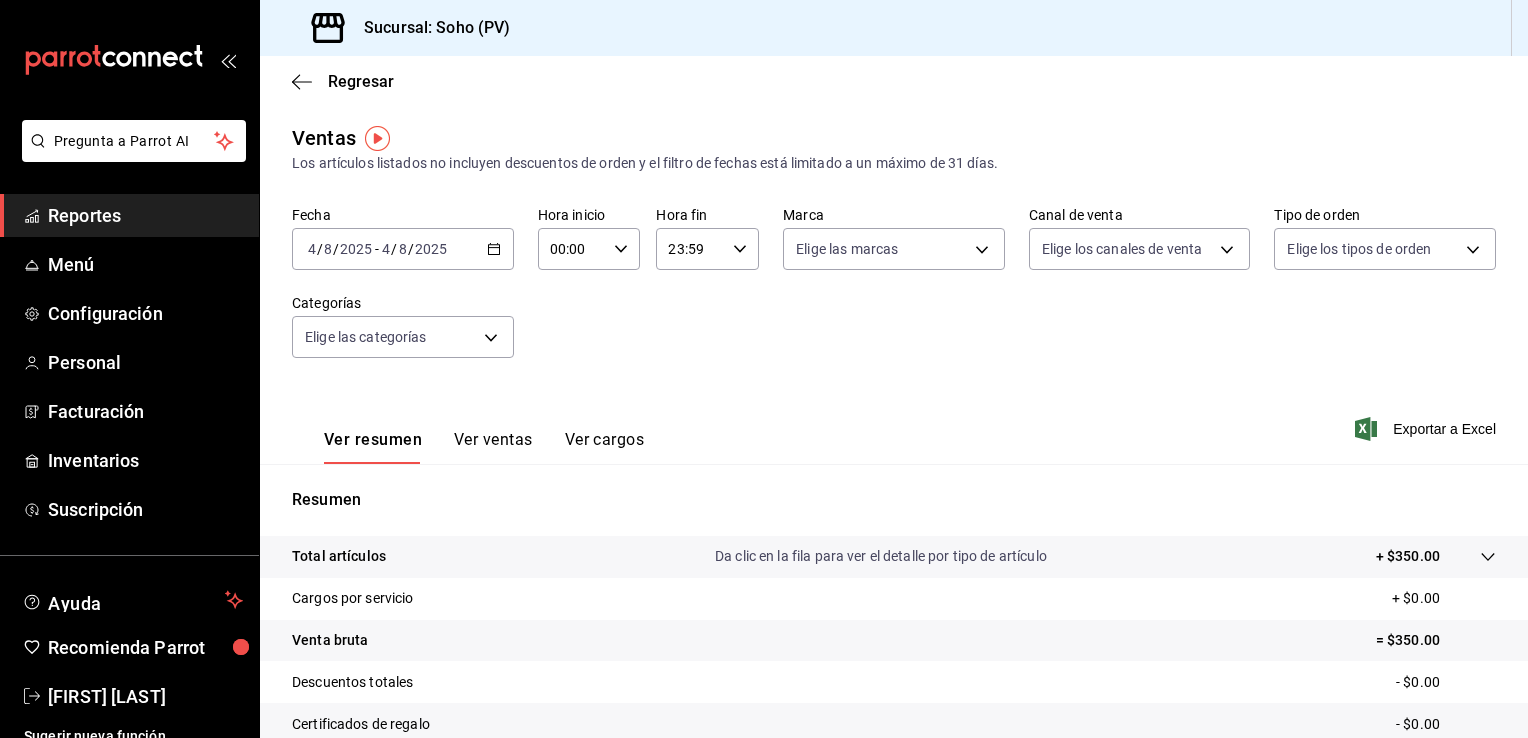 click on "2025-08-04 4 / 8 / 2025 - 2025-08-04 4 / 8 / 2025" at bounding box center (403, 249) 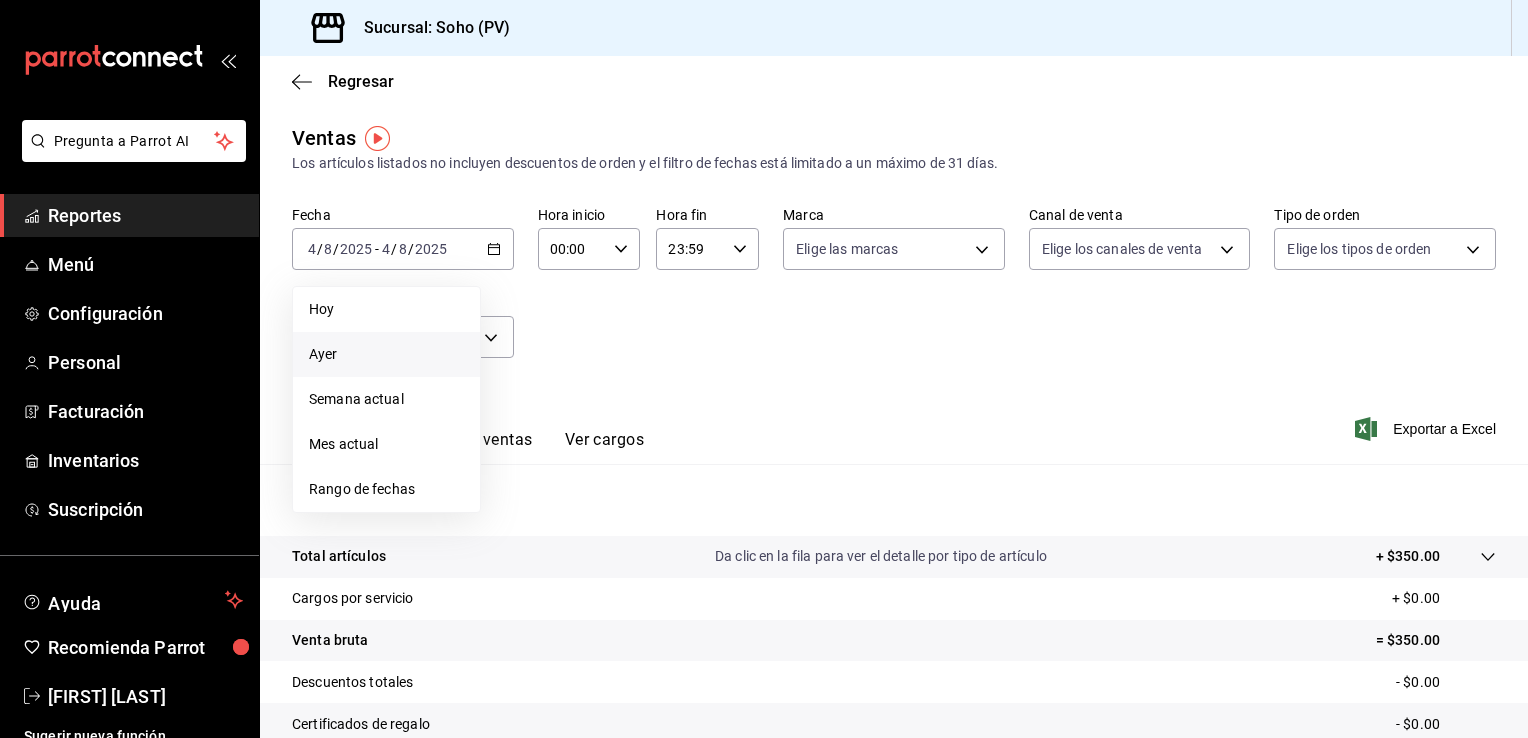 click on "Ayer" at bounding box center [386, 354] 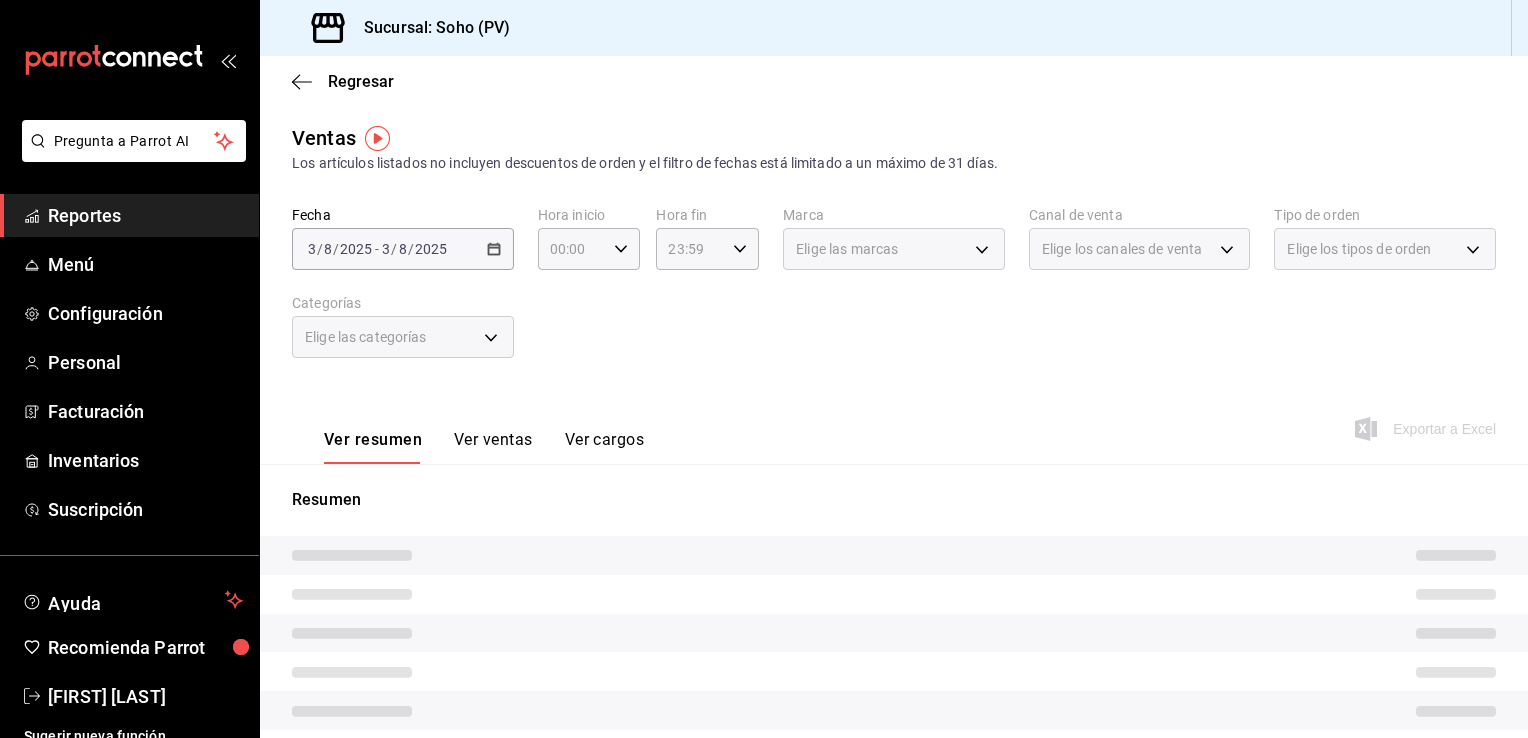 click on "Ver ventas" at bounding box center (493, 447) 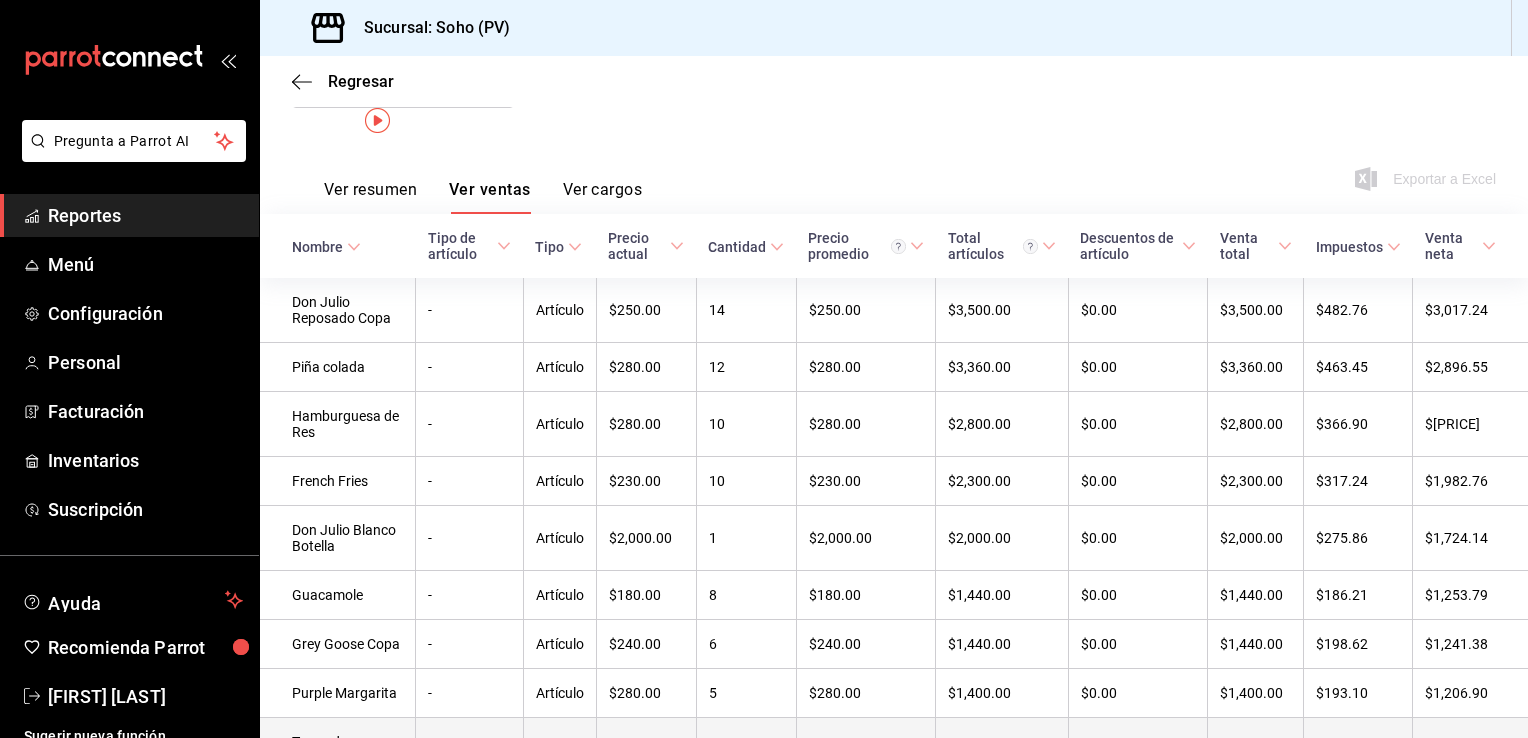 scroll, scrollTop: 2, scrollLeft: 0, axis: vertical 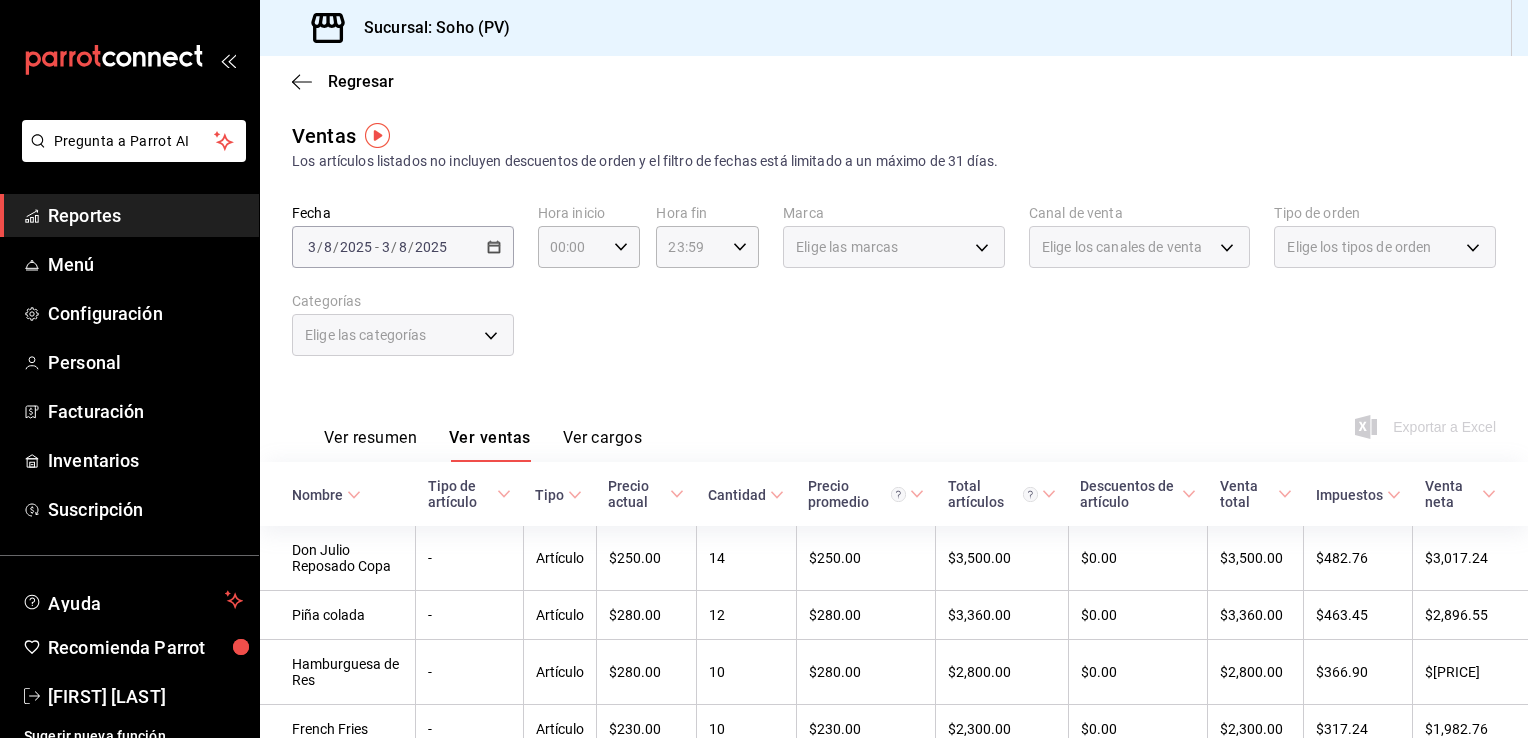 click on "Ver cargos" at bounding box center (603, 445) 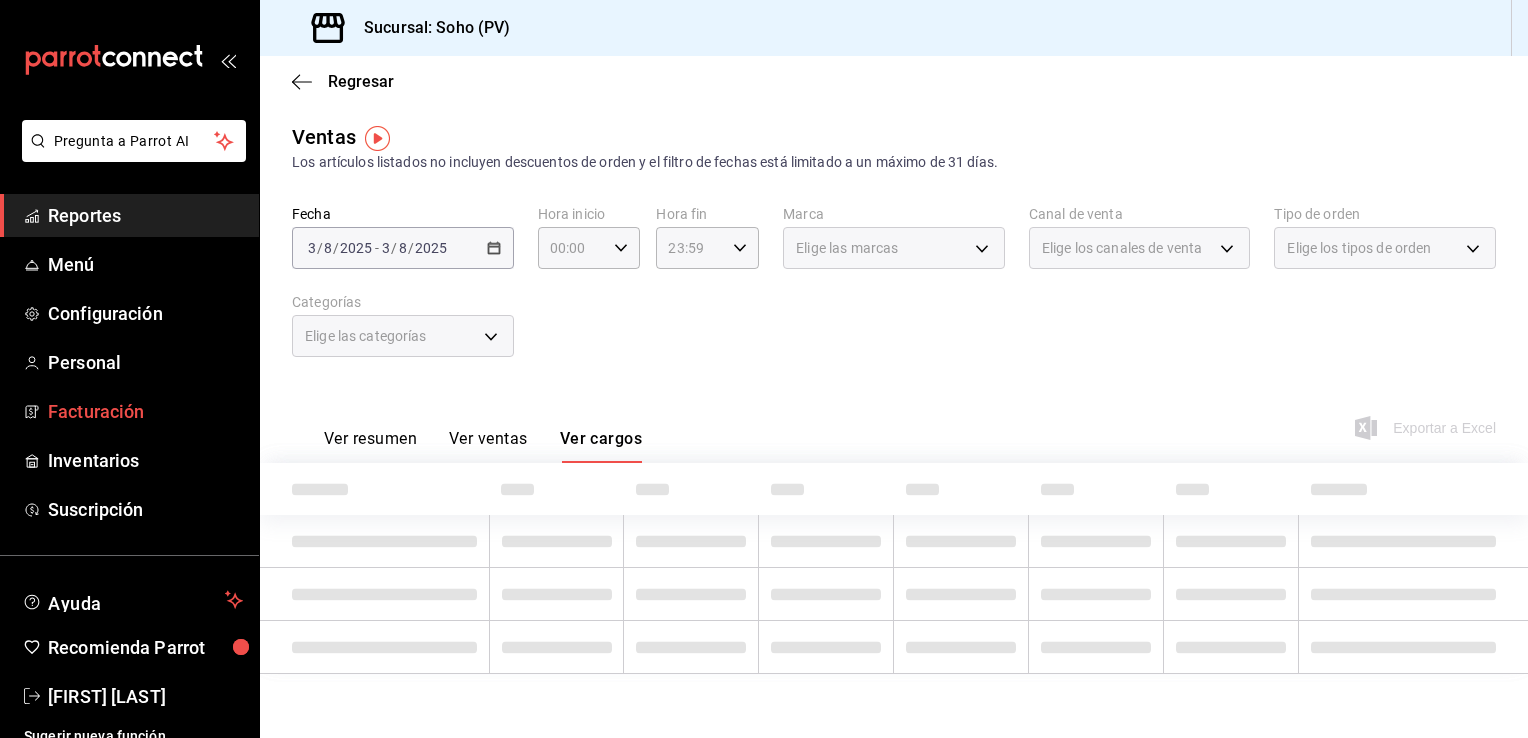 scroll, scrollTop: 0, scrollLeft: 0, axis: both 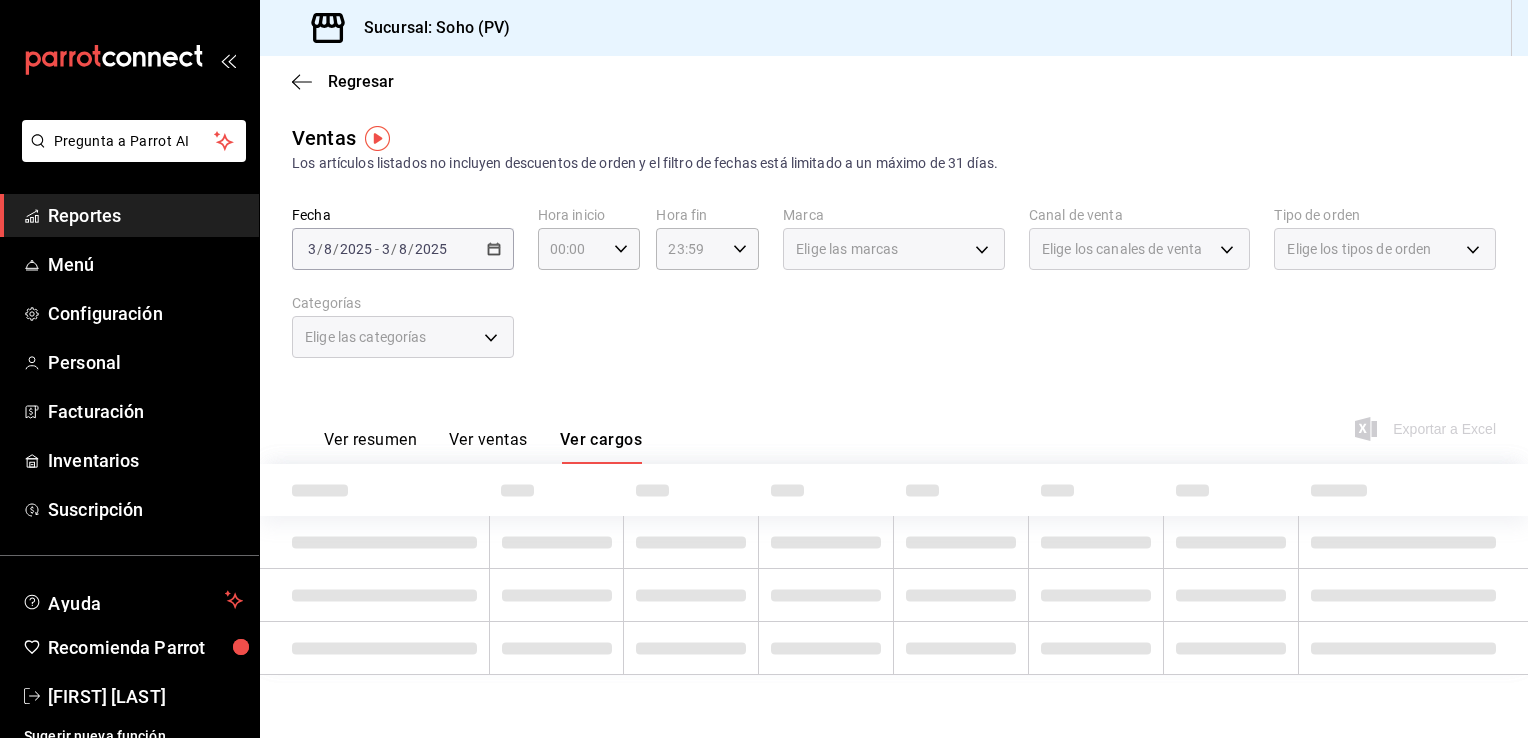 click on "Ver resumen" at bounding box center (370, 447) 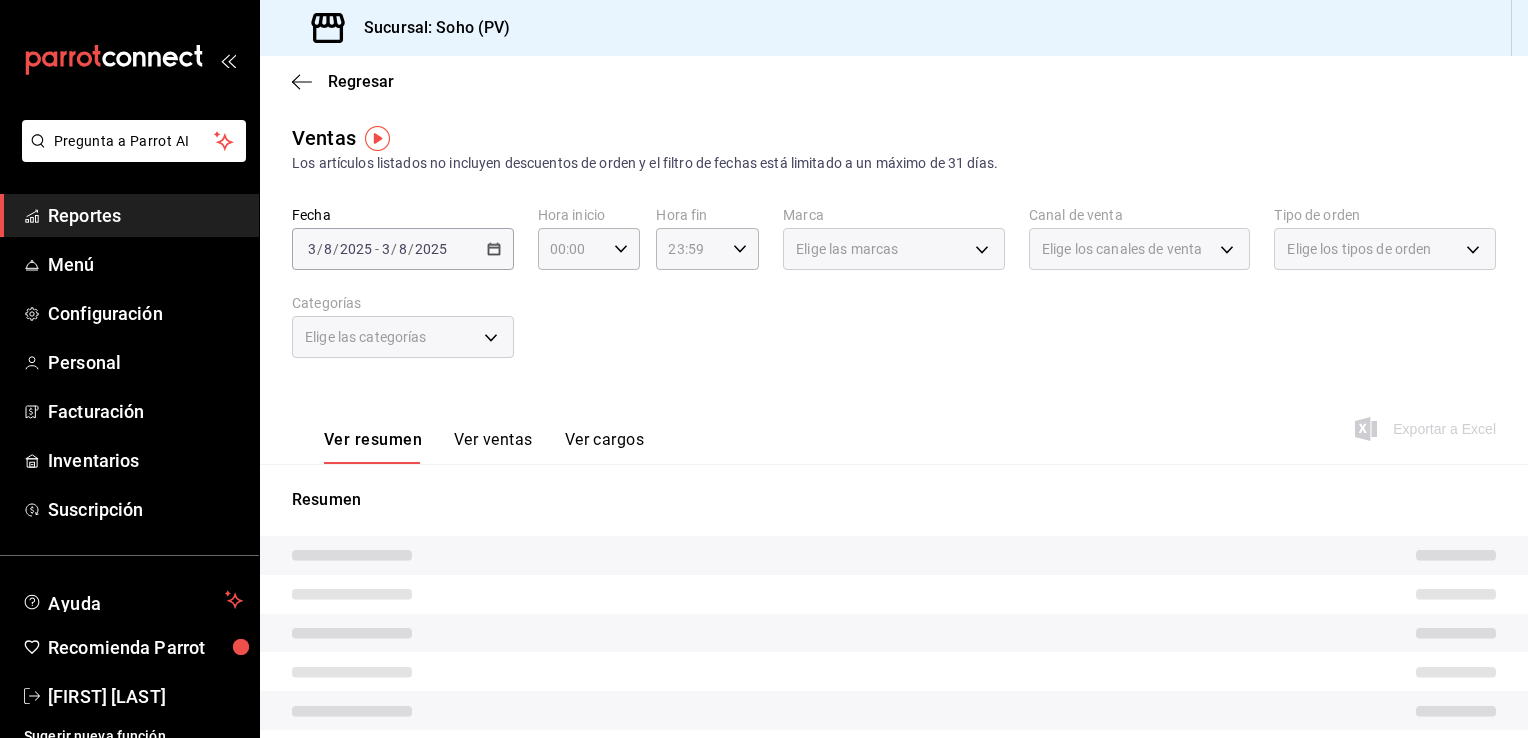 click on "Ver cargos" at bounding box center [605, 447] 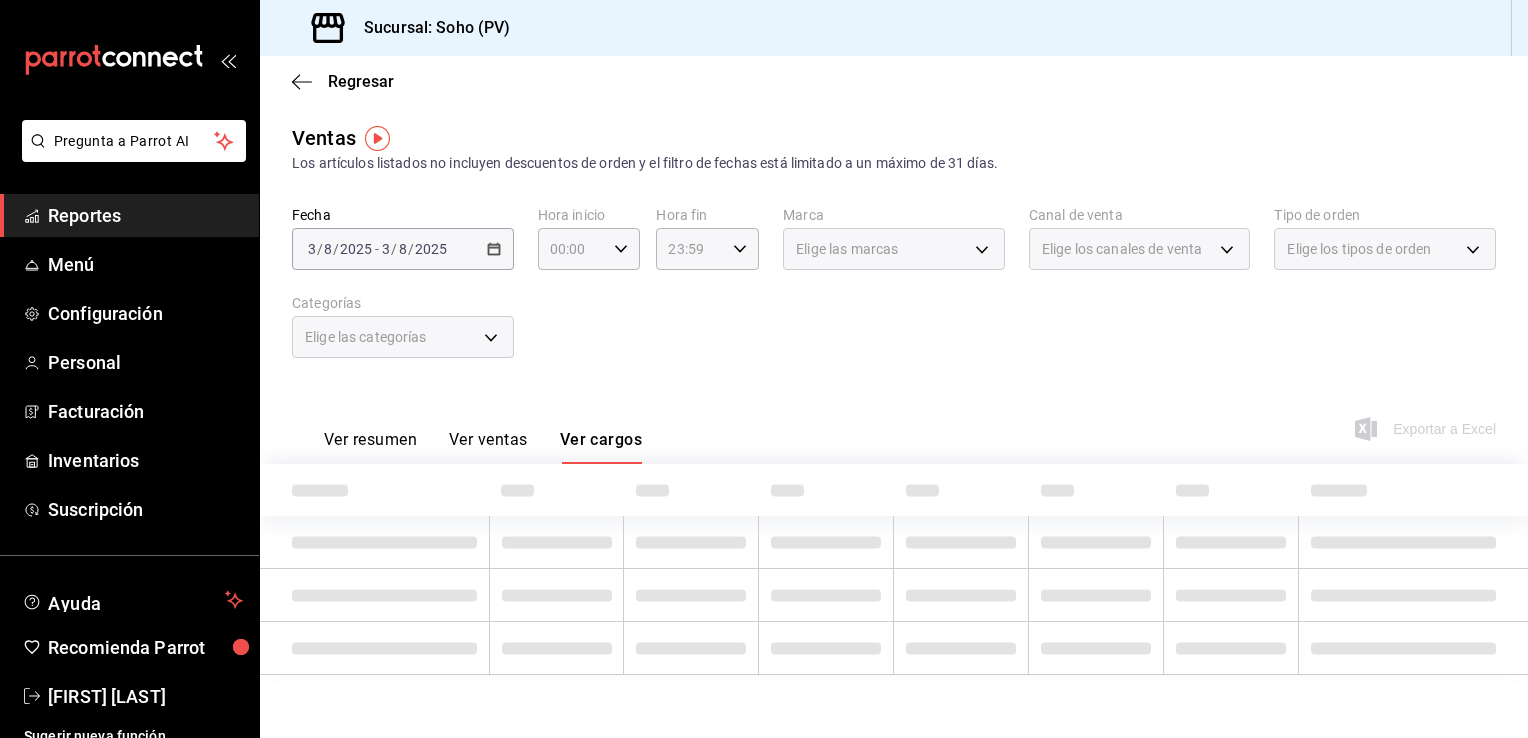 click on "Ver ventas" at bounding box center (488, 447) 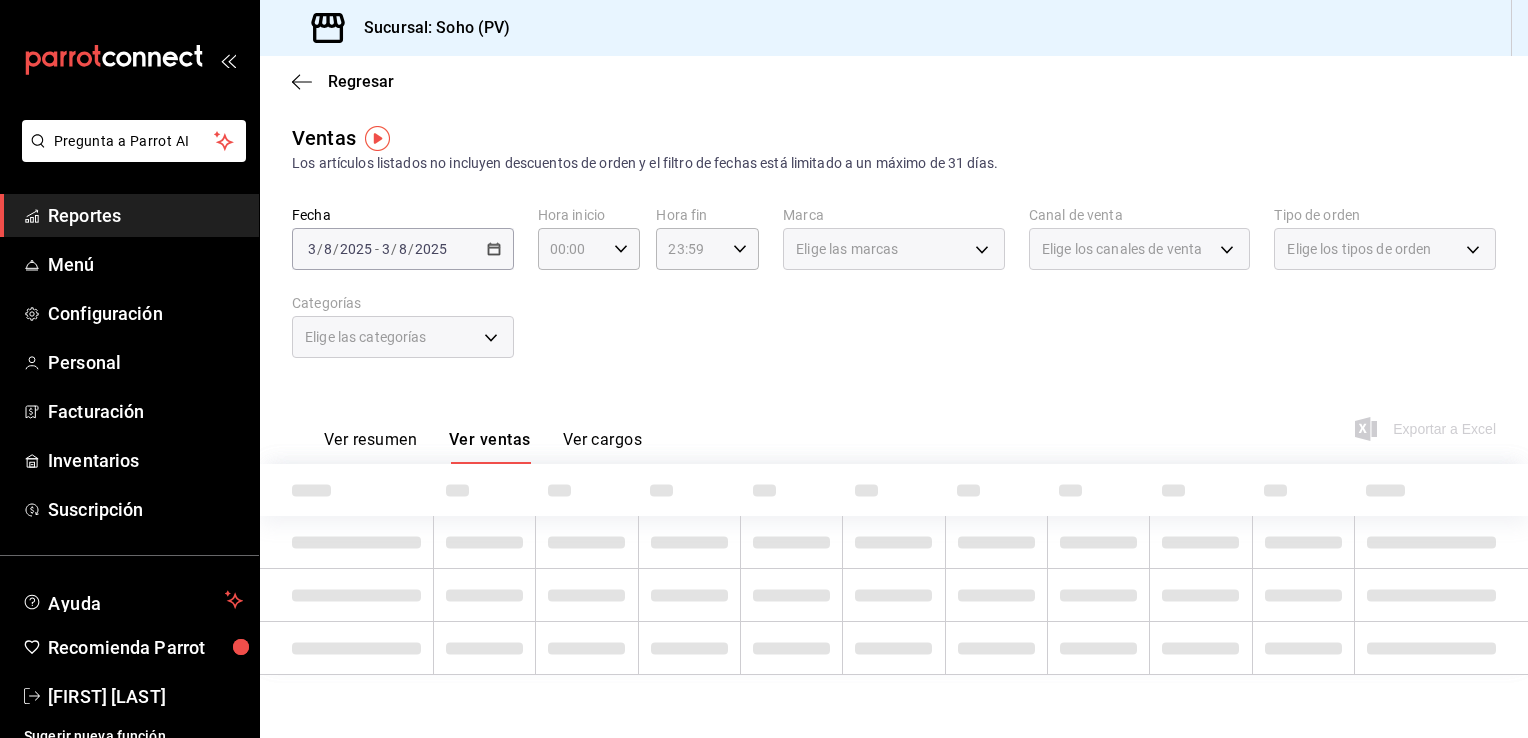 click on "Ver resumen Ver ventas Ver cargos Exportar a Excel" at bounding box center [894, 423] 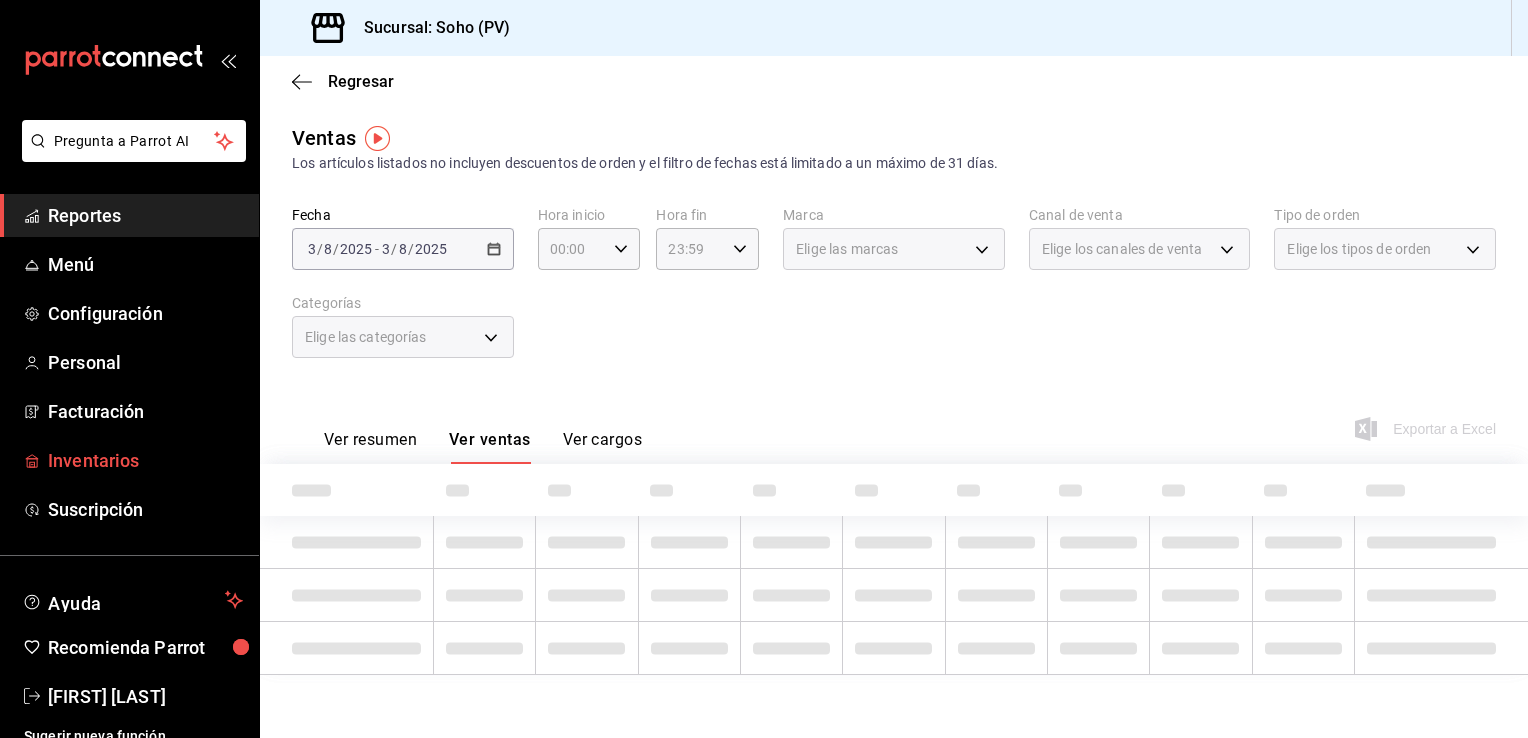 click on "Inventarios" at bounding box center (145, 460) 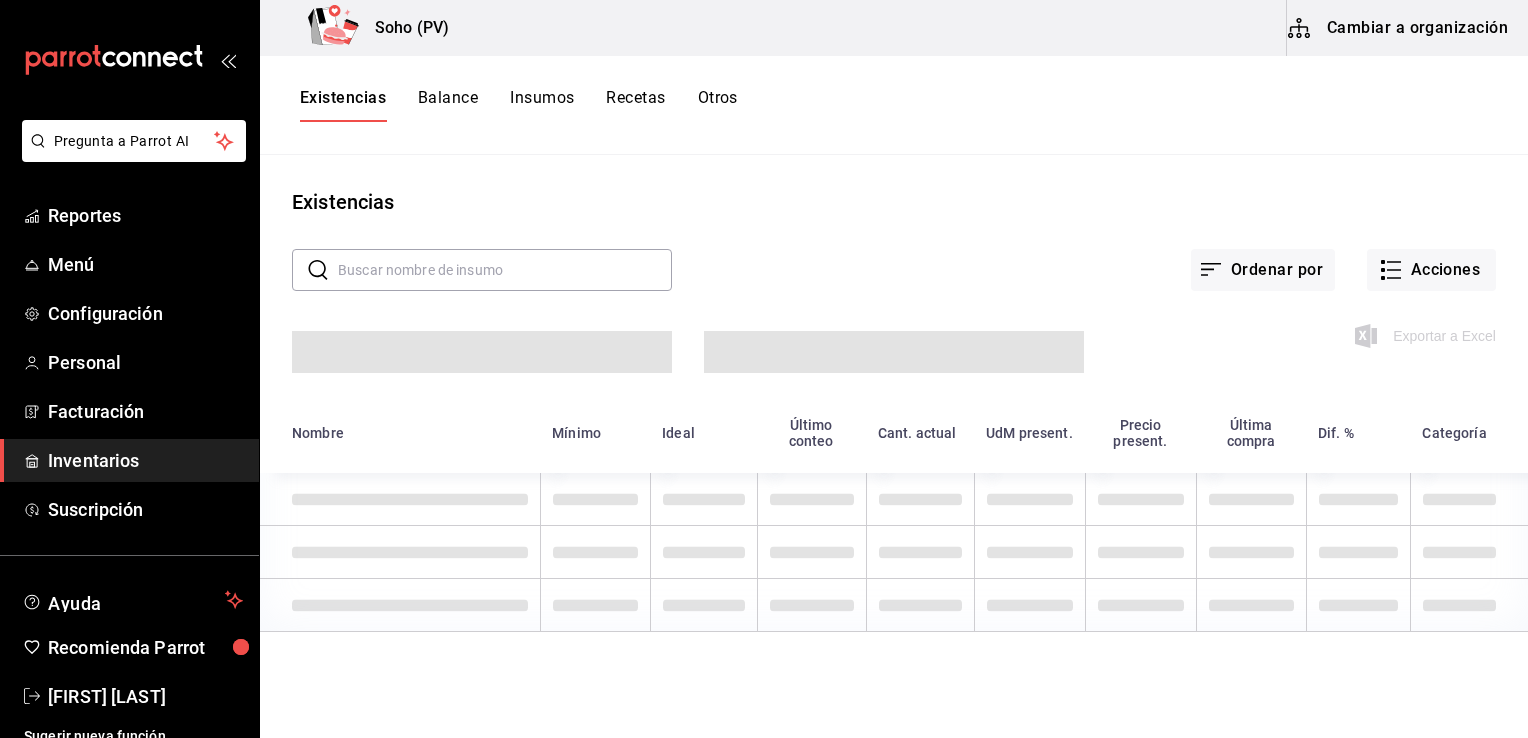 click on "Existencias" at bounding box center [894, 202] 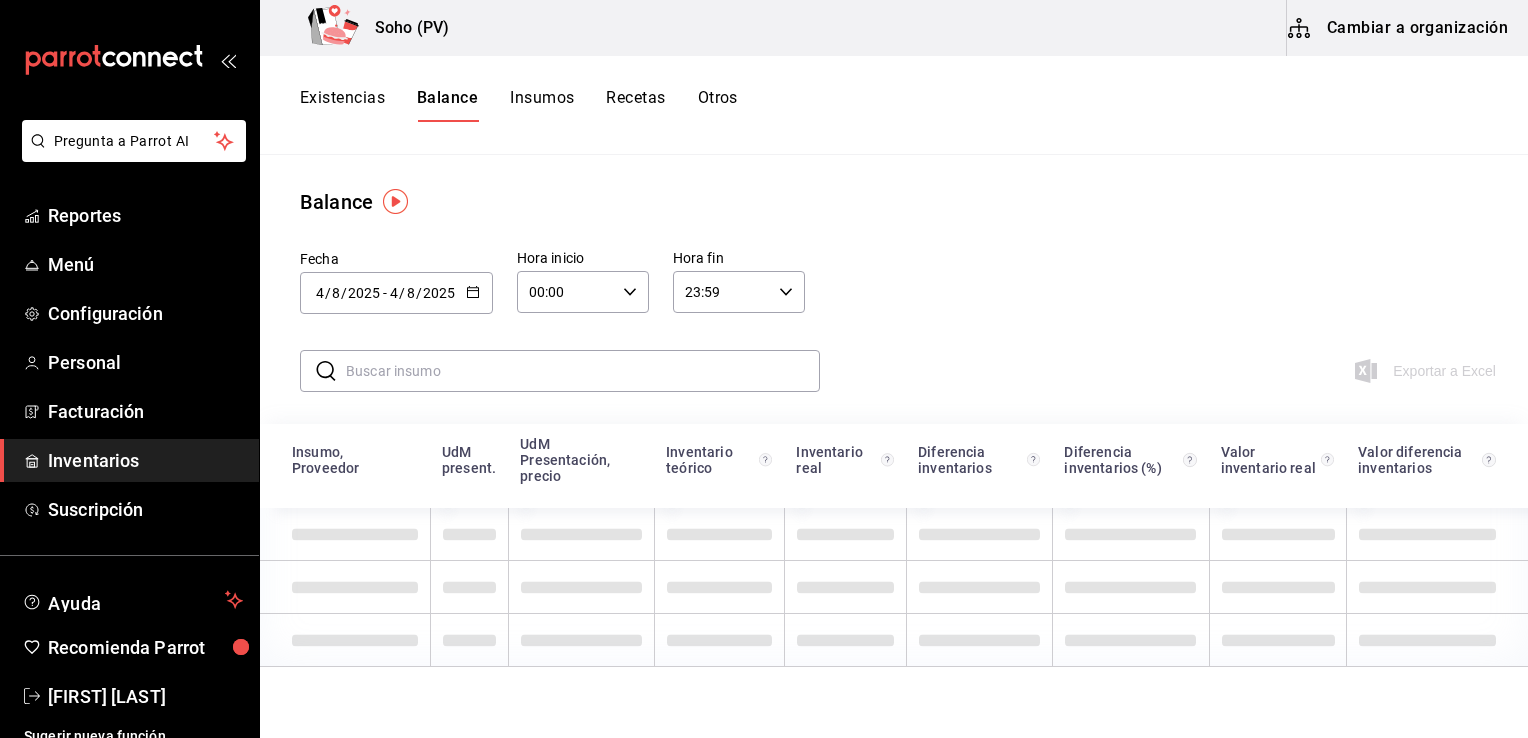 click on "Existencias" at bounding box center [342, 105] 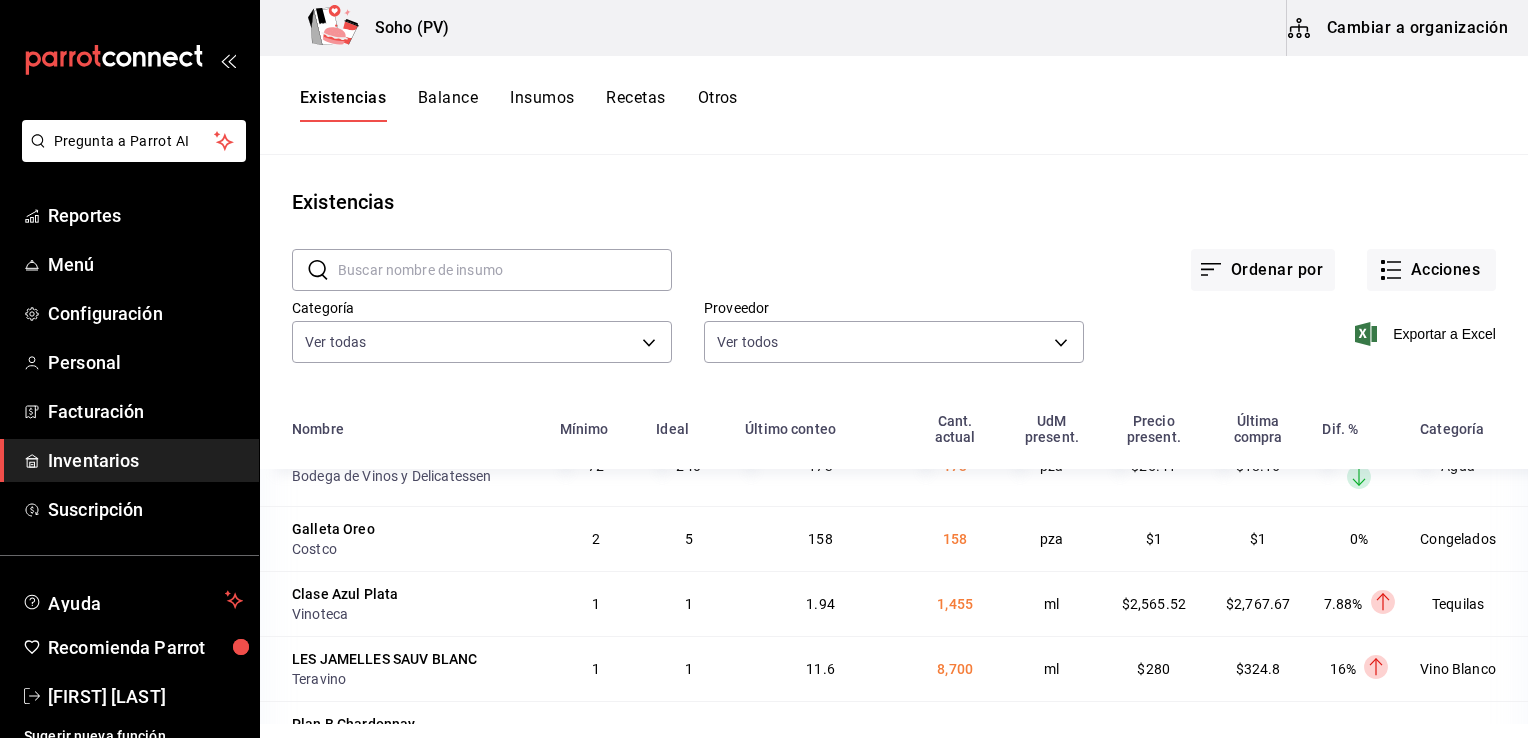 scroll, scrollTop: 0, scrollLeft: 0, axis: both 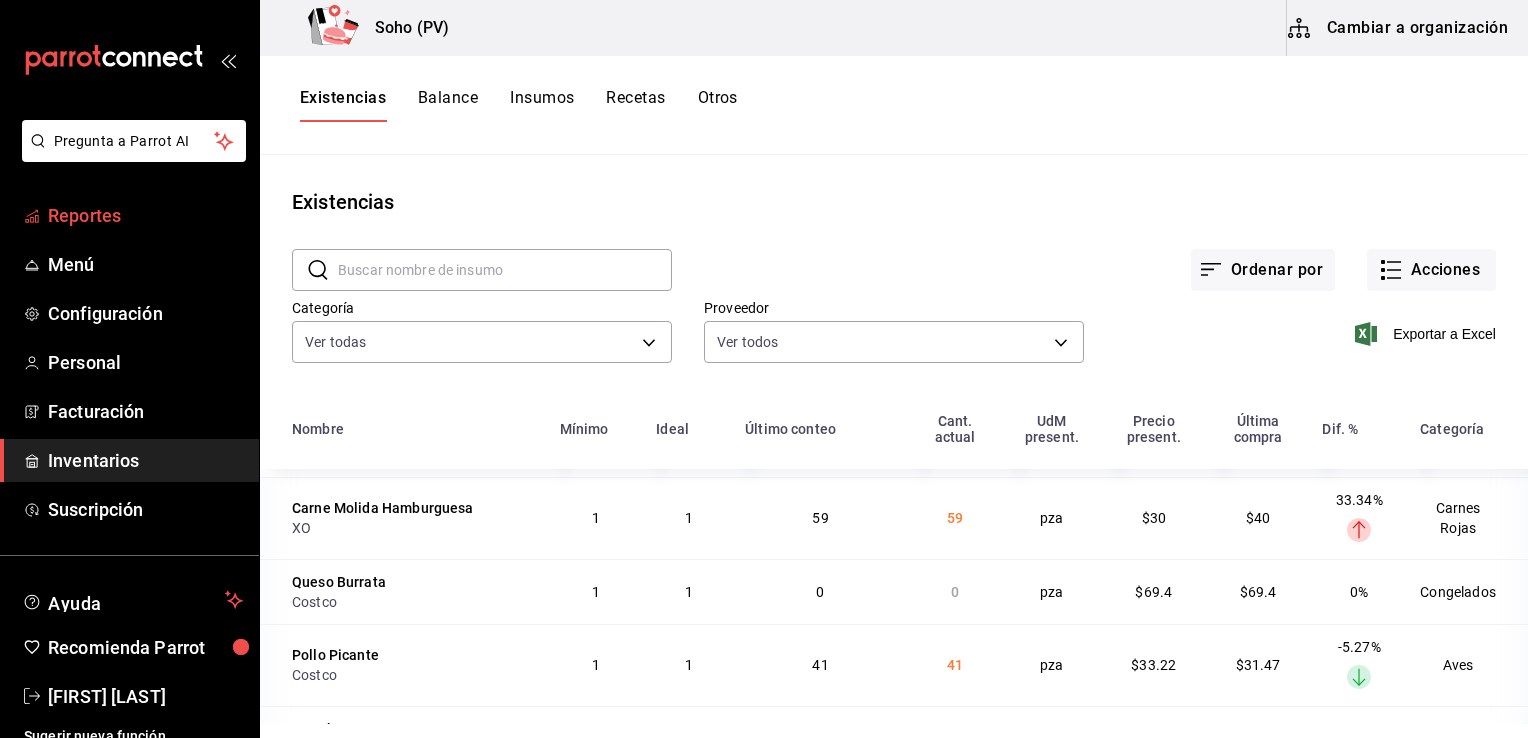 click on "Reportes" at bounding box center [145, 215] 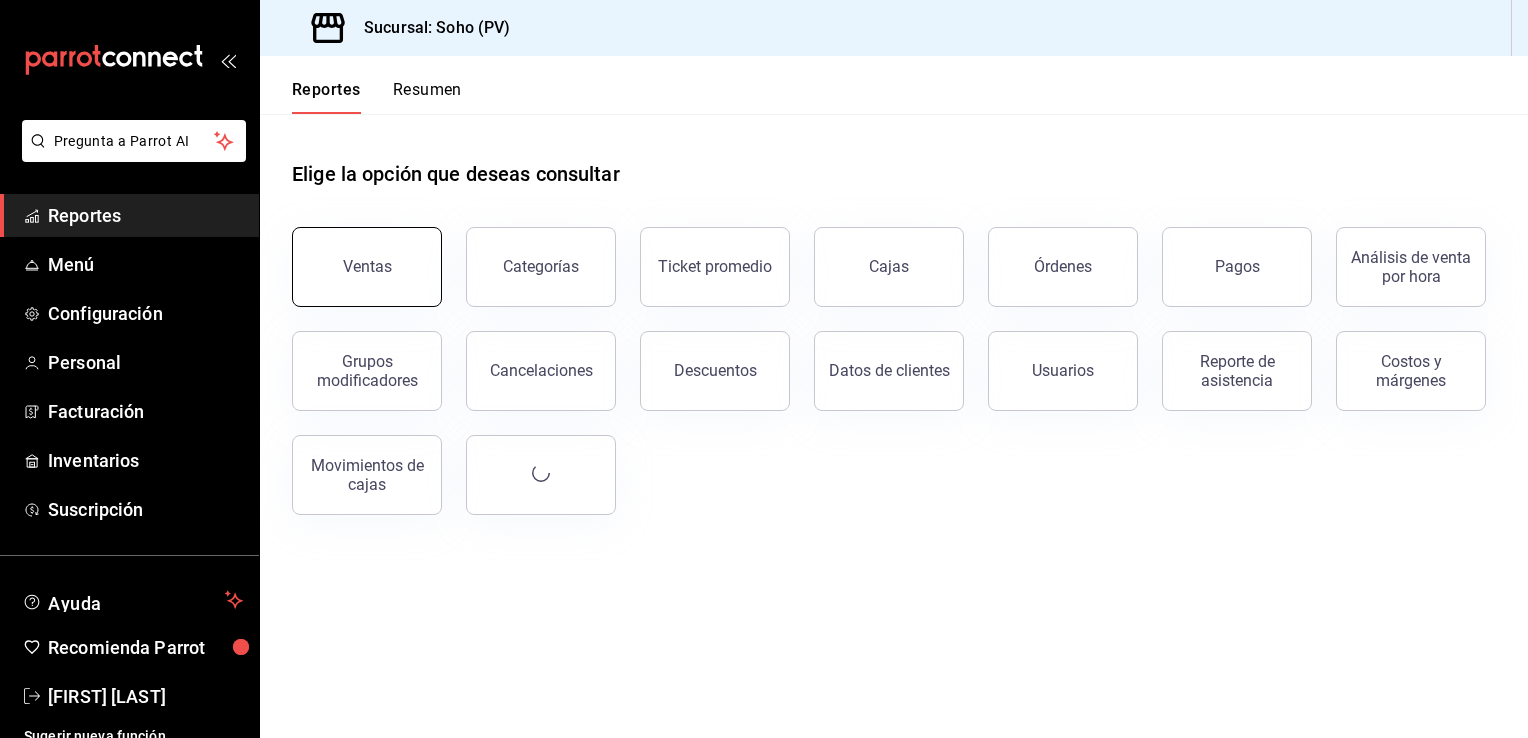 click on "Ventas" at bounding box center [367, 267] 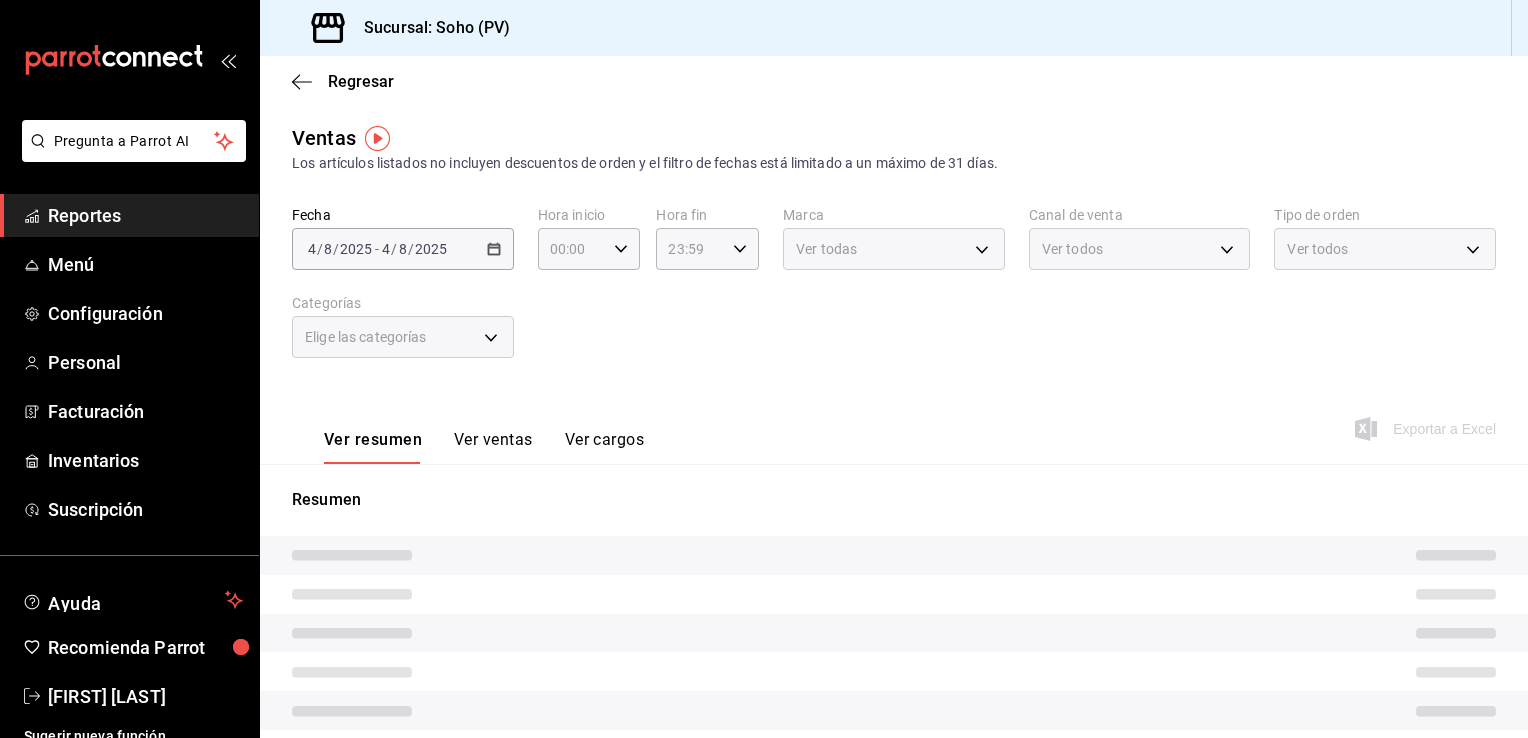 click on "Ver ventas" at bounding box center [493, 447] 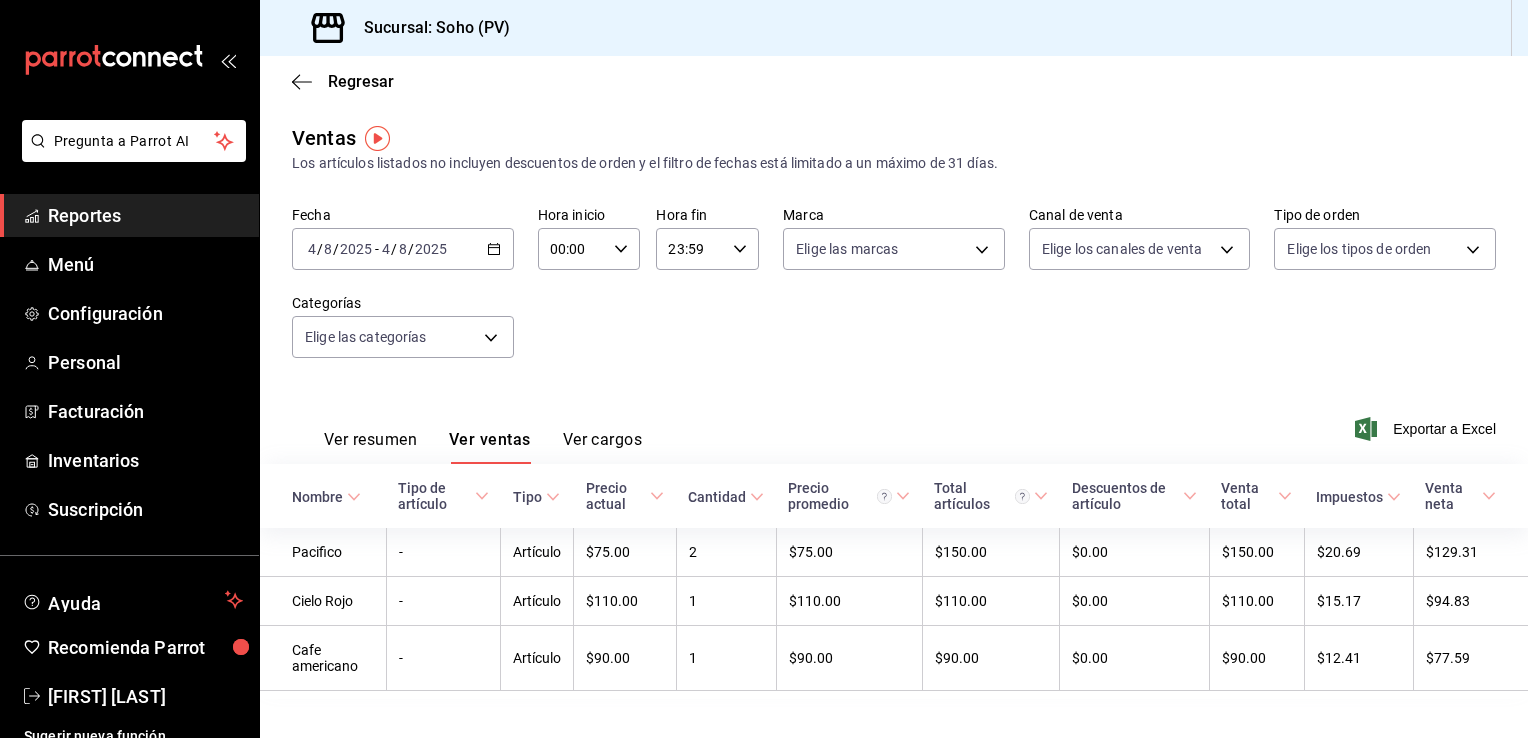 click 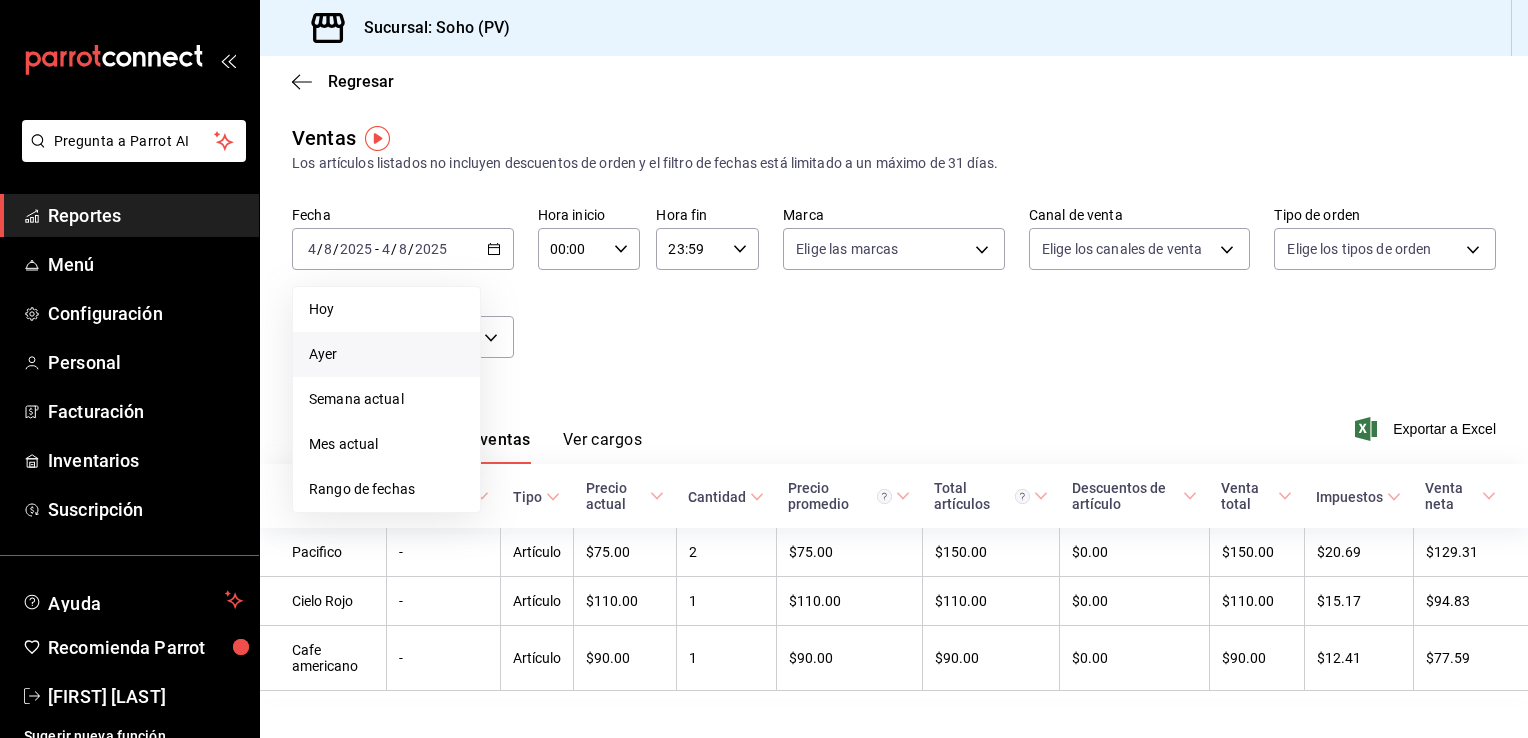 click on "Ayer" at bounding box center (386, 354) 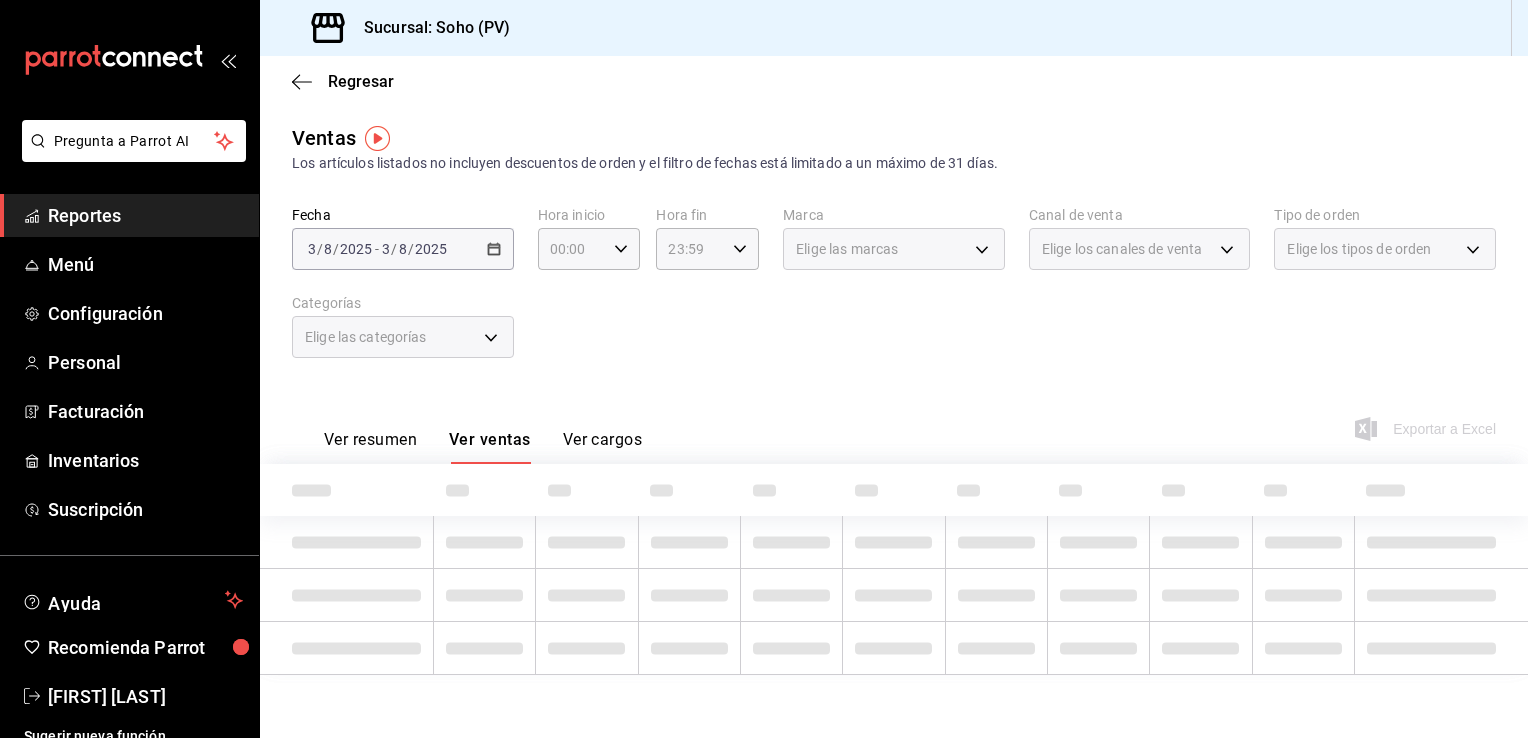 click on "Fecha [DATE] [DATE] - [DATE] [DATE] Hora inicio 00:00 Hora inicio Hora fin 23:59 Hora fin Marca Elige las marcas Canal de venta Elige los canales de venta Tipo de orden Elige los tipos de orden Categorías Elige las categorías" at bounding box center (894, 294) 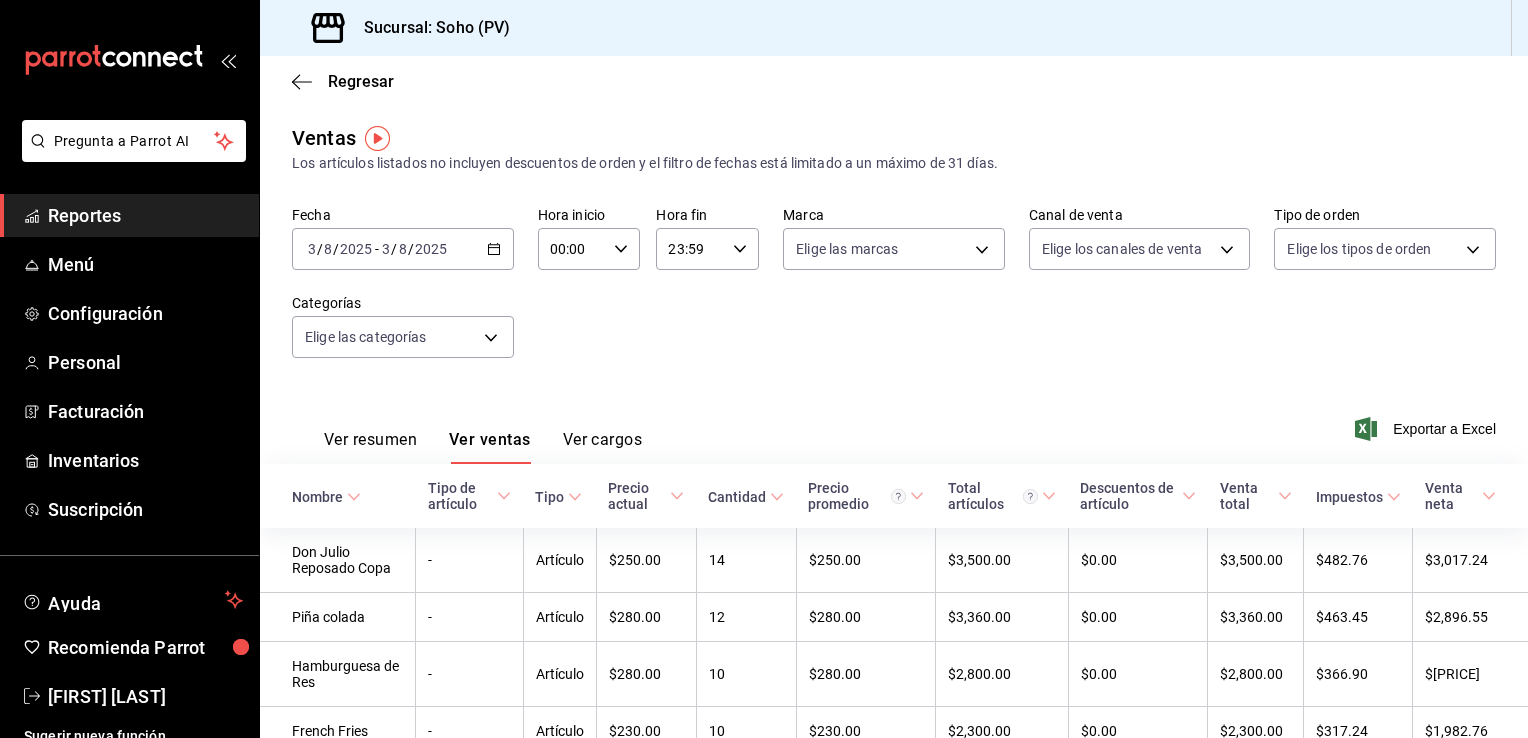 click on "Fecha [DATE] [DATE] - [DATE] [DATE] Hora inicio 00:00 Hora inicio Hora fin 23:59 Hora fin Marca Elige las marcas Canal de venta Elige los canales de venta Tipo de orden Elige los tipos de orden Categorías Elige las categorías" at bounding box center (894, 294) 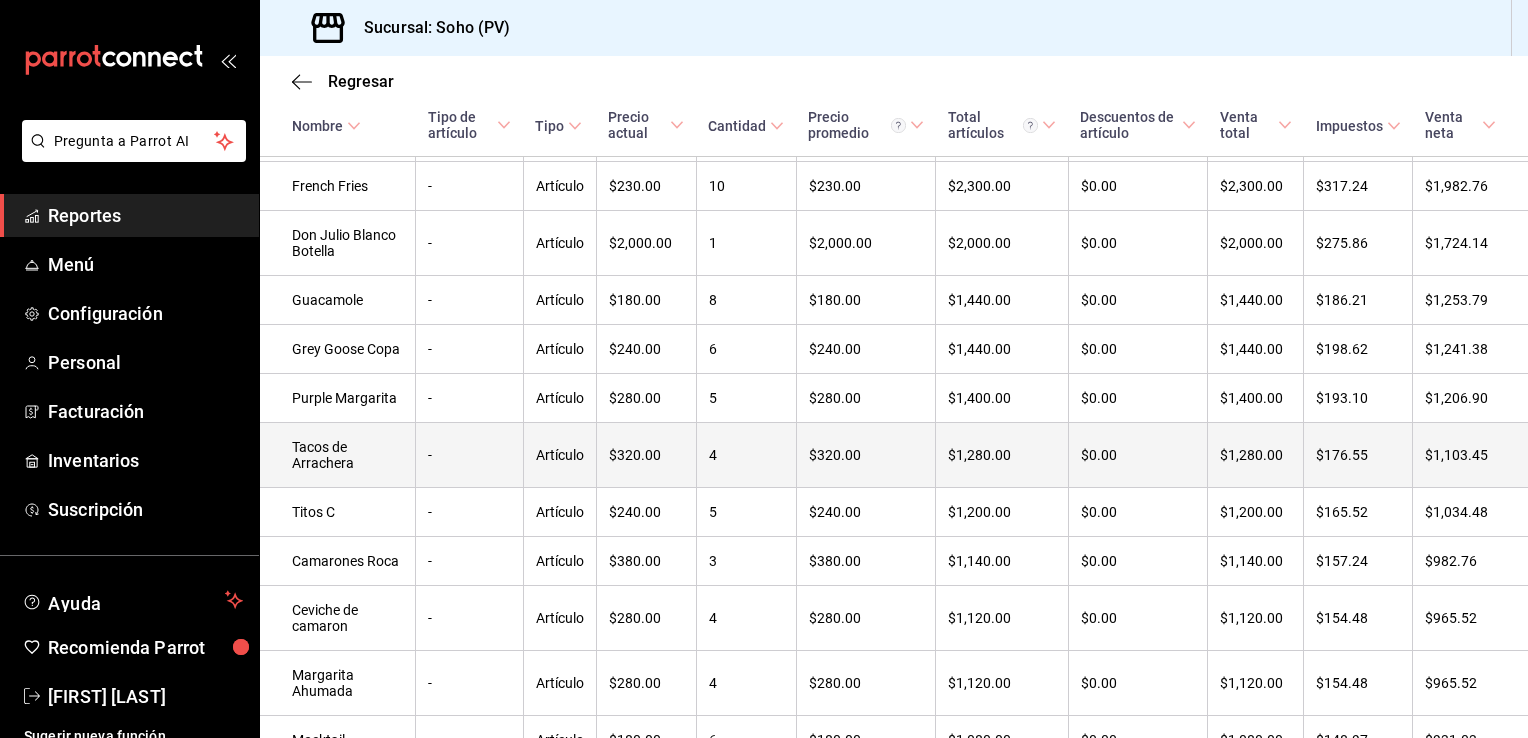 scroll, scrollTop: 700, scrollLeft: 0, axis: vertical 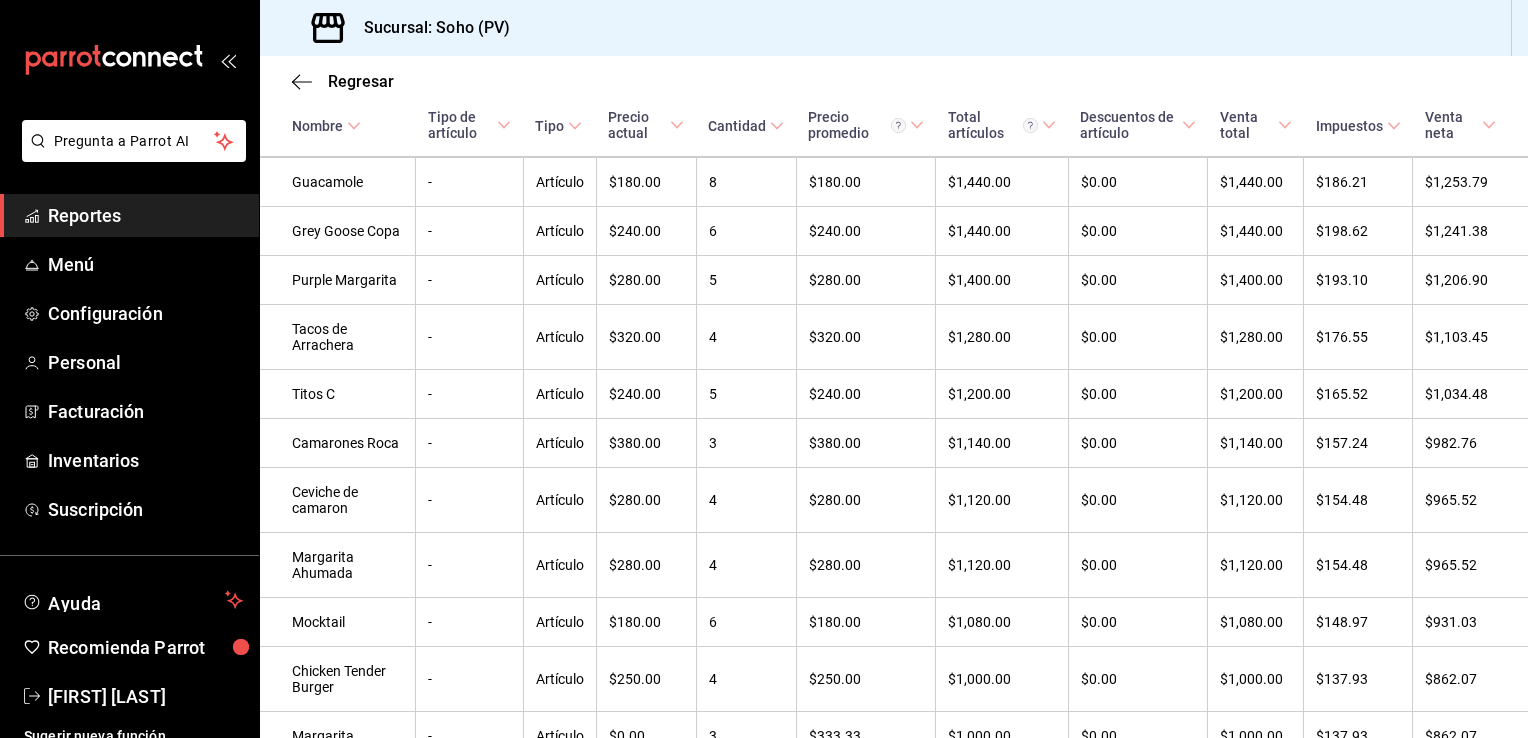 click on "Regresar" at bounding box center (894, 81) 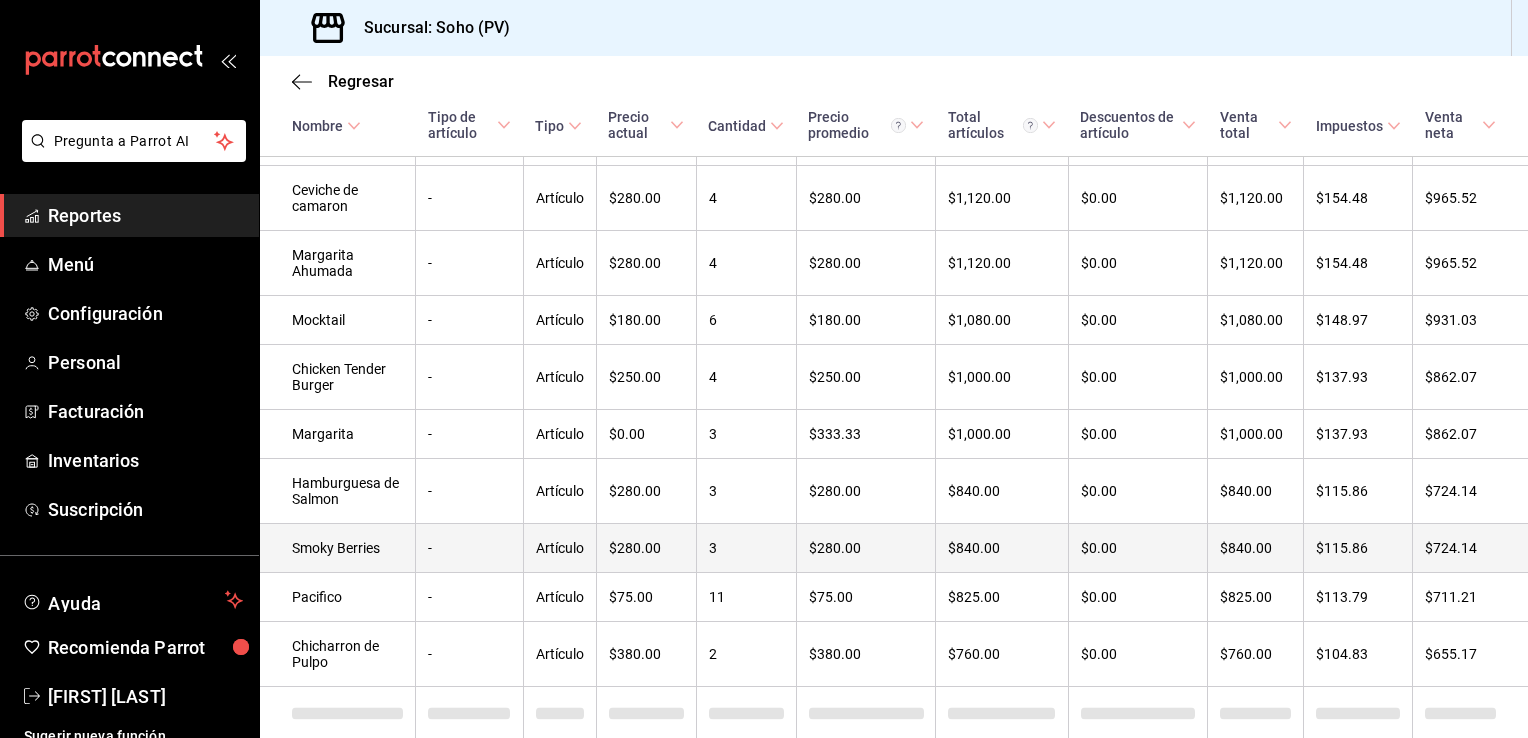 scroll, scrollTop: 1202, scrollLeft: 0, axis: vertical 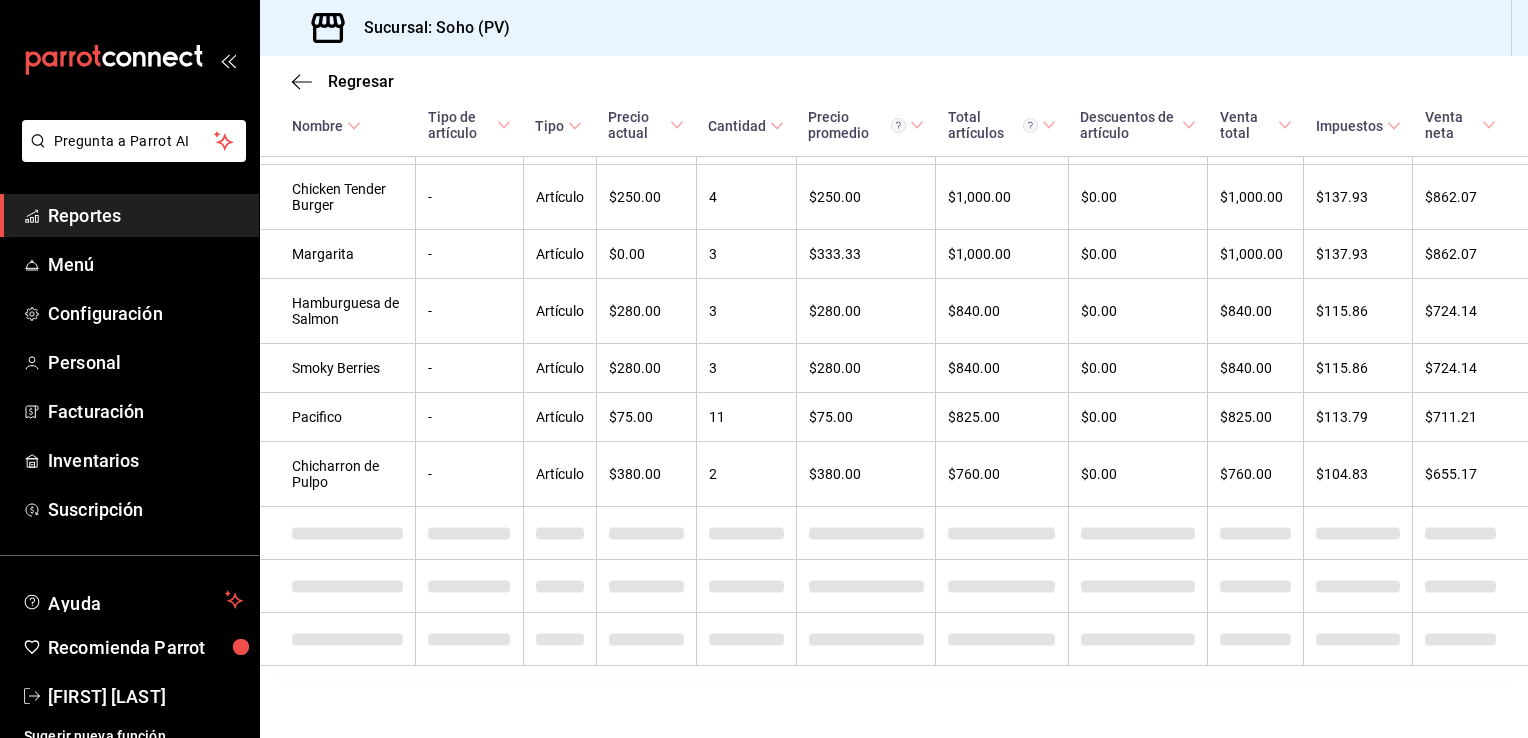 click on "Regresar" at bounding box center (894, 81) 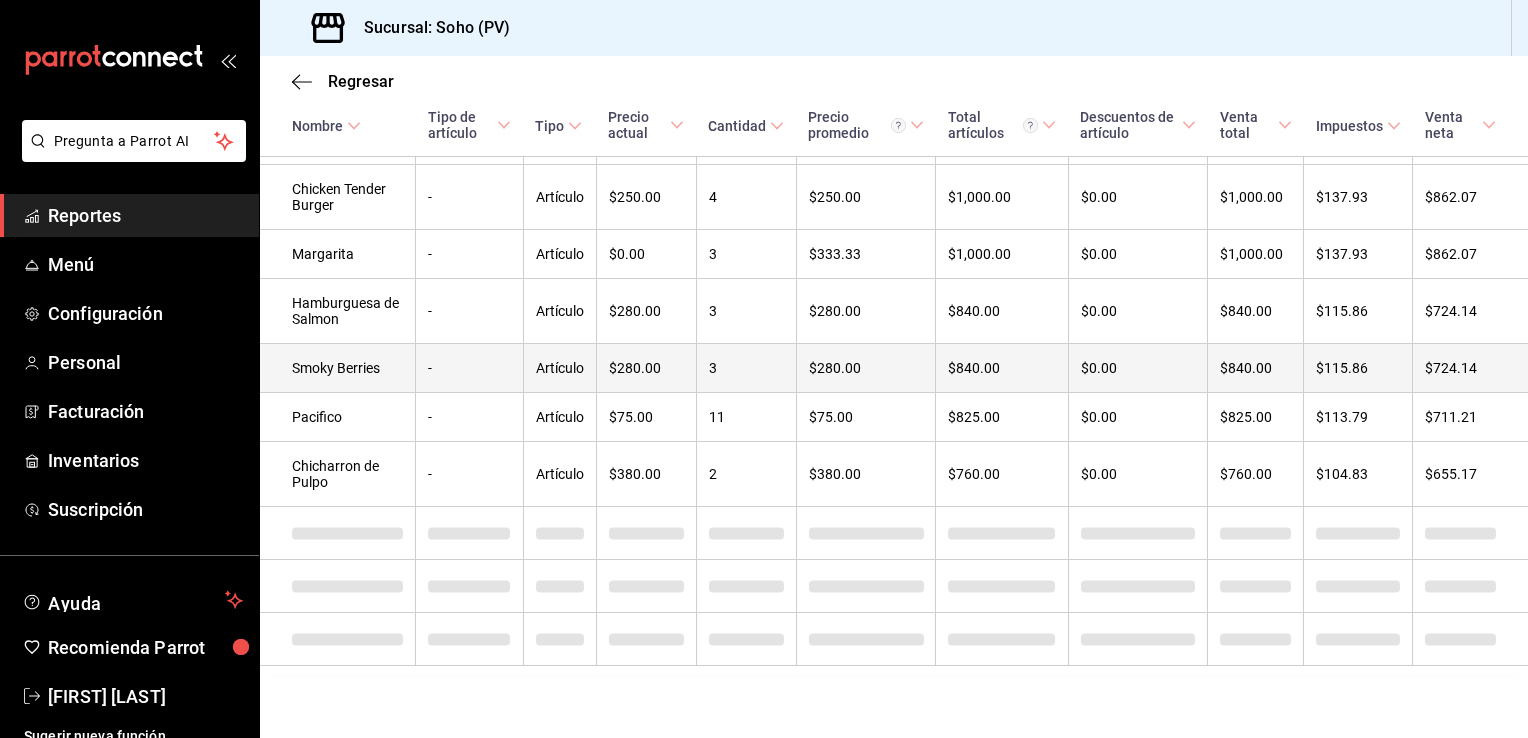 click on "$280.00" at bounding box center (866, 368) 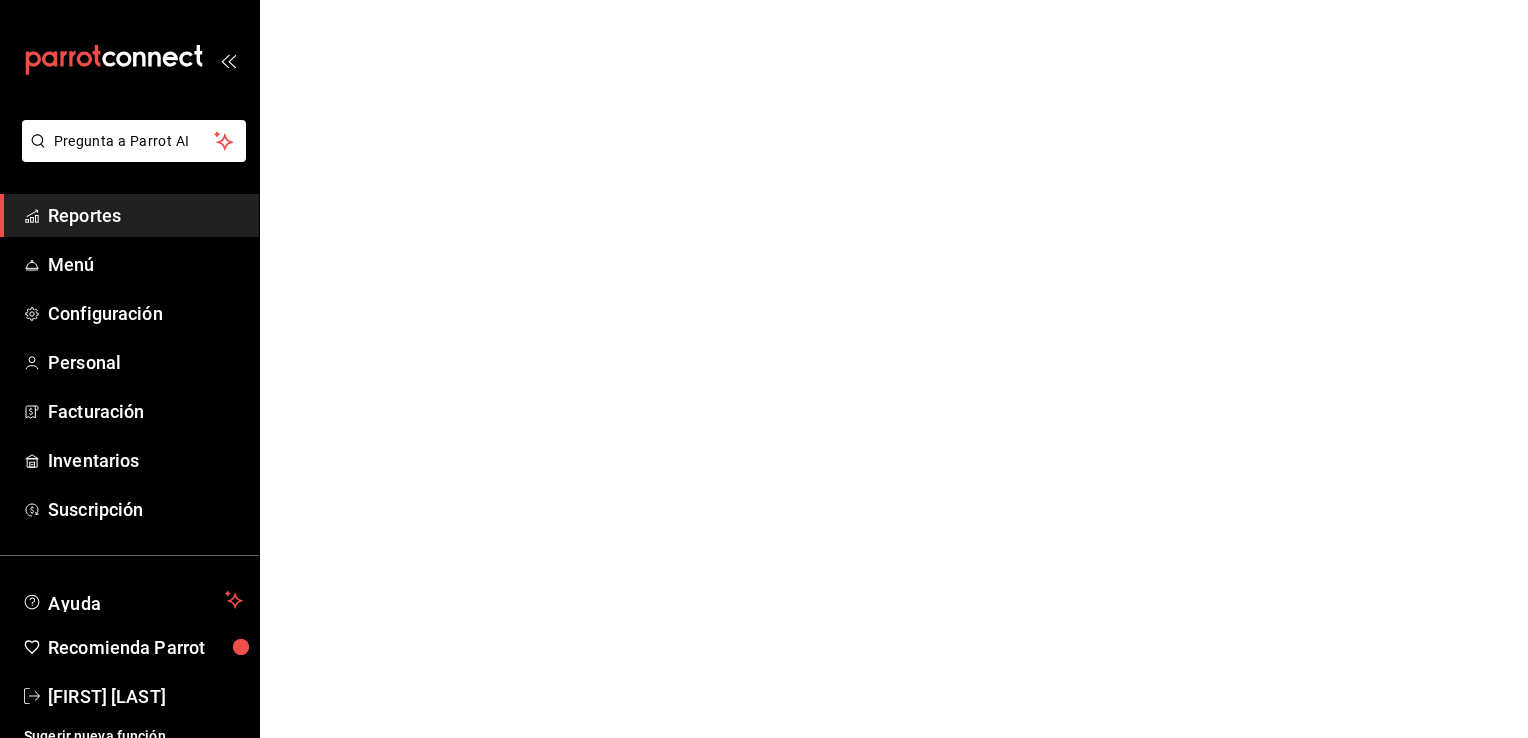 click on "Reportes" at bounding box center [145, 215] 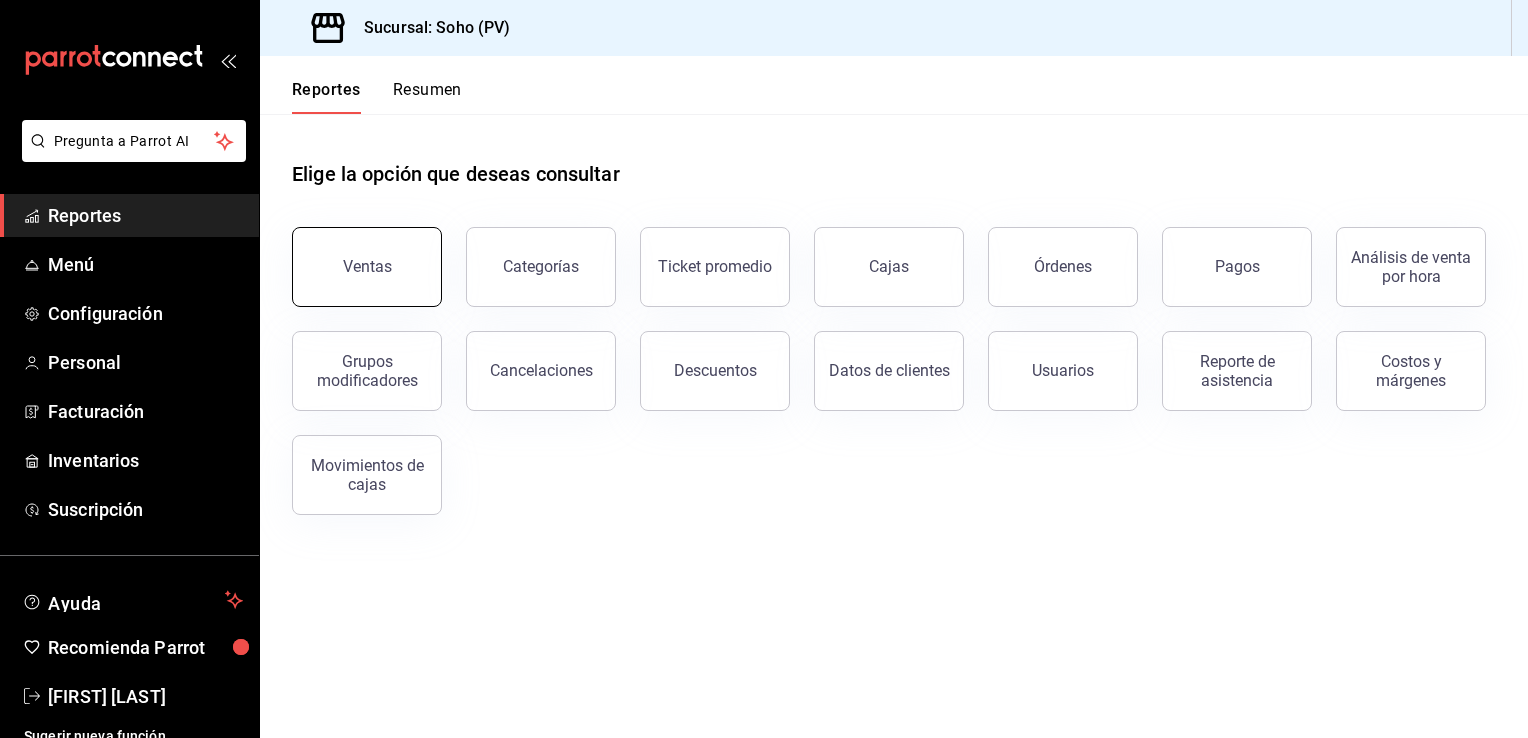 click on "Ventas" at bounding box center [367, 267] 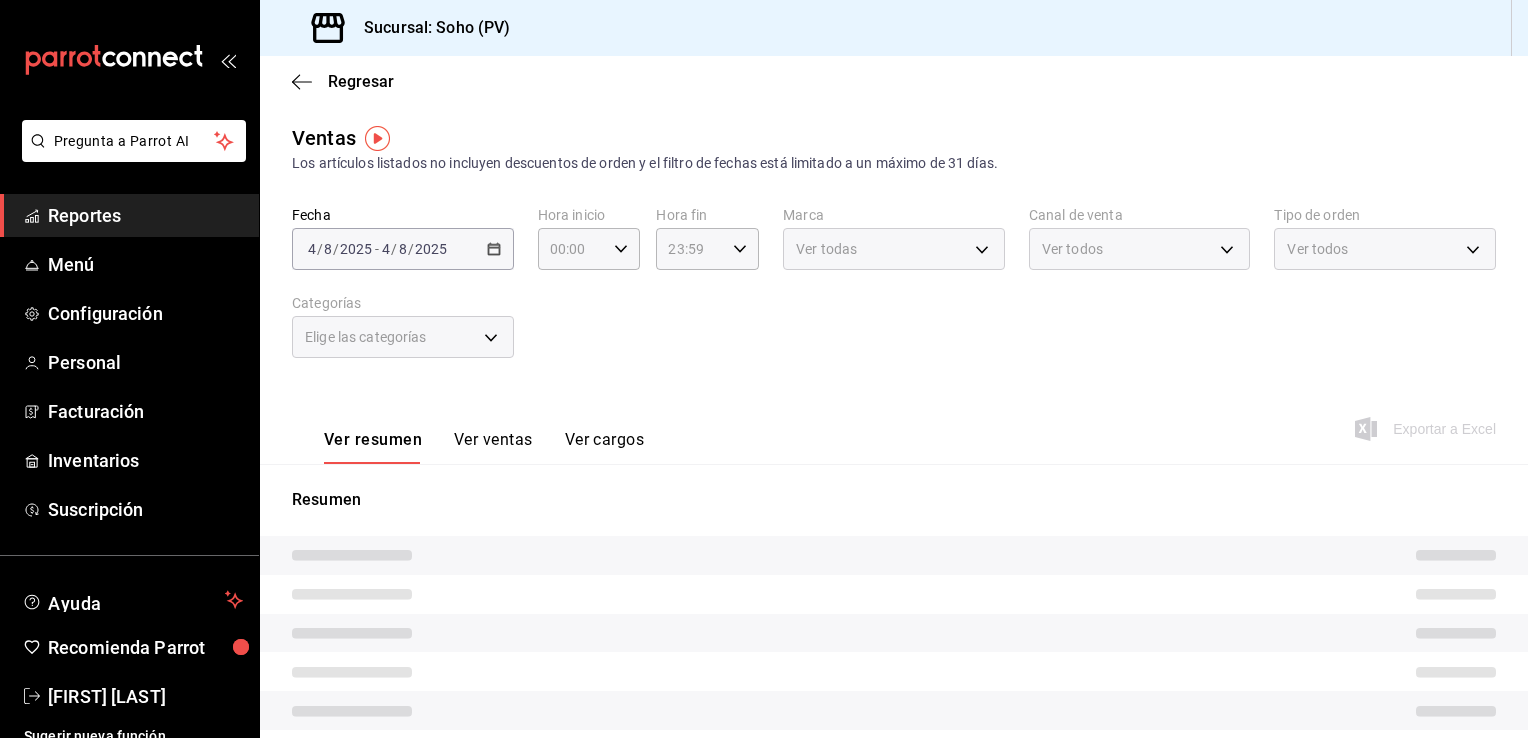 click on "Ver ventas" at bounding box center [493, 447] 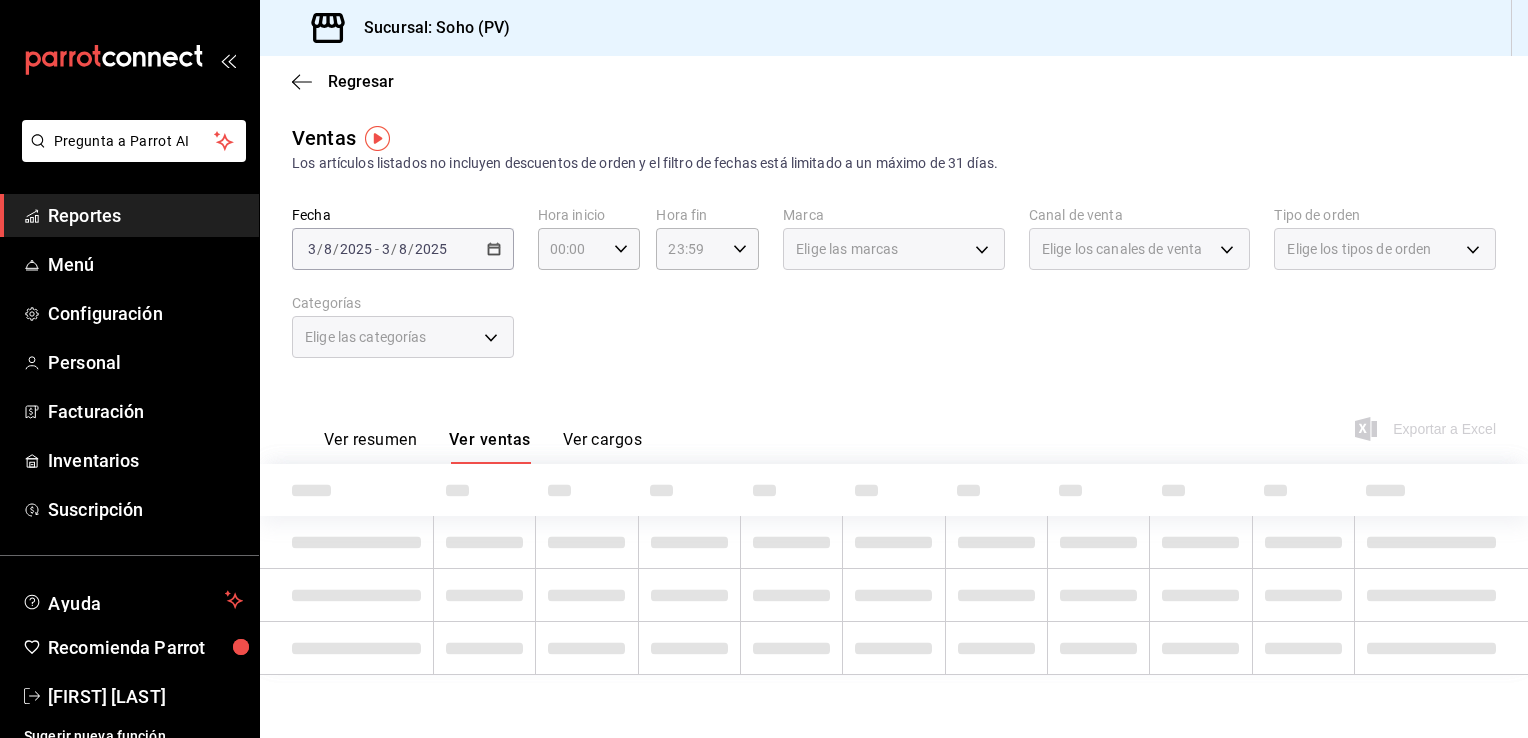 click on "Fecha [DATE] [DATE] - [DATE] [DATE] Hora inicio 00:00 Hora inicio Hora fin 23:59 Hora fin Marca Elige las marcas Canal de venta Elige los canales de venta Tipo de orden Elige los tipos de orden Categorías Elige las categorías" at bounding box center (894, 294) 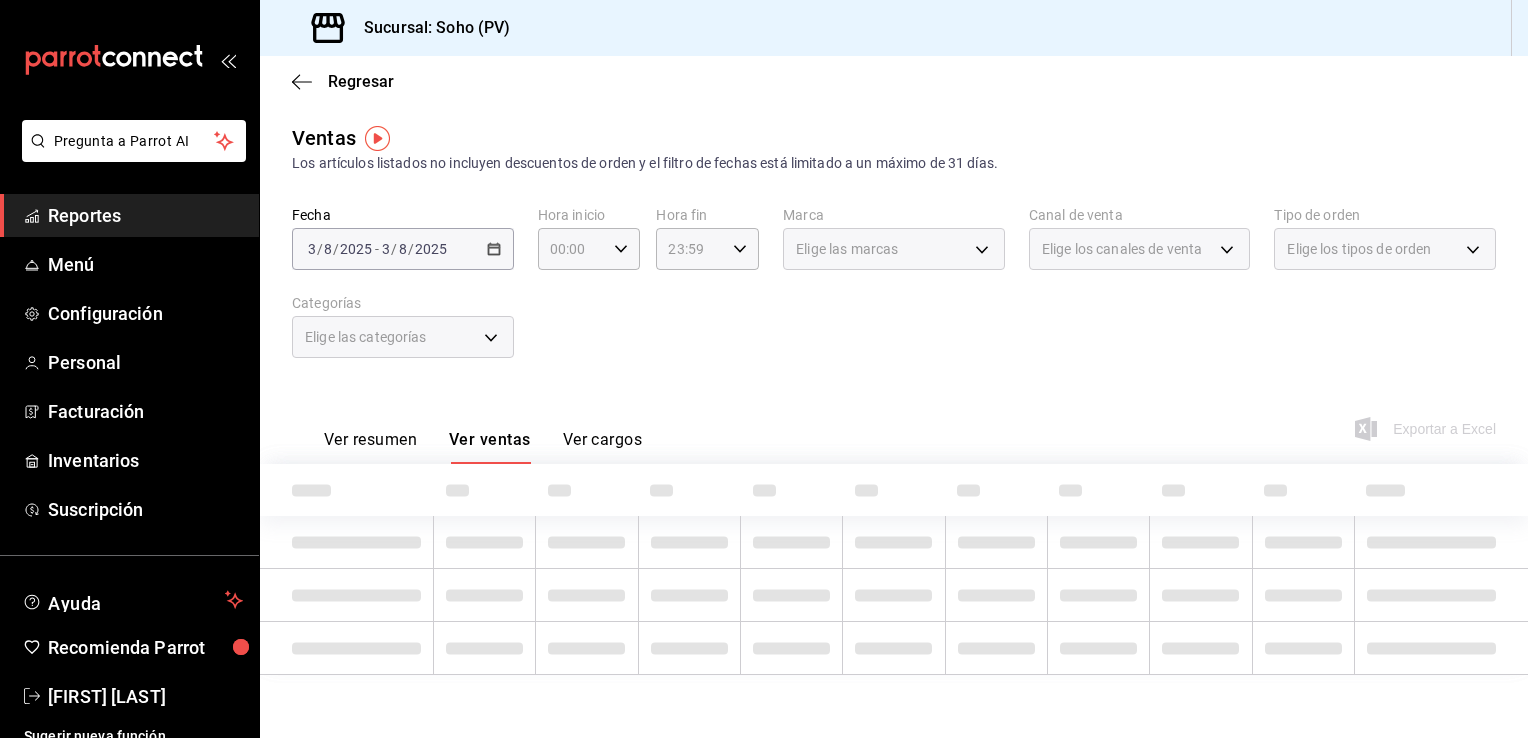 click on "Fecha [DATE] [DATE] - [DATE] [DATE] Hora inicio 00:00 Hora inicio Hora fin 23:59 Hora fin Marca Elige las marcas Canal de venta Elige los canales de venta Tipo de orden Elige los tipos de orden Categorías Elige las categorías" at bounding box center (894, 294) 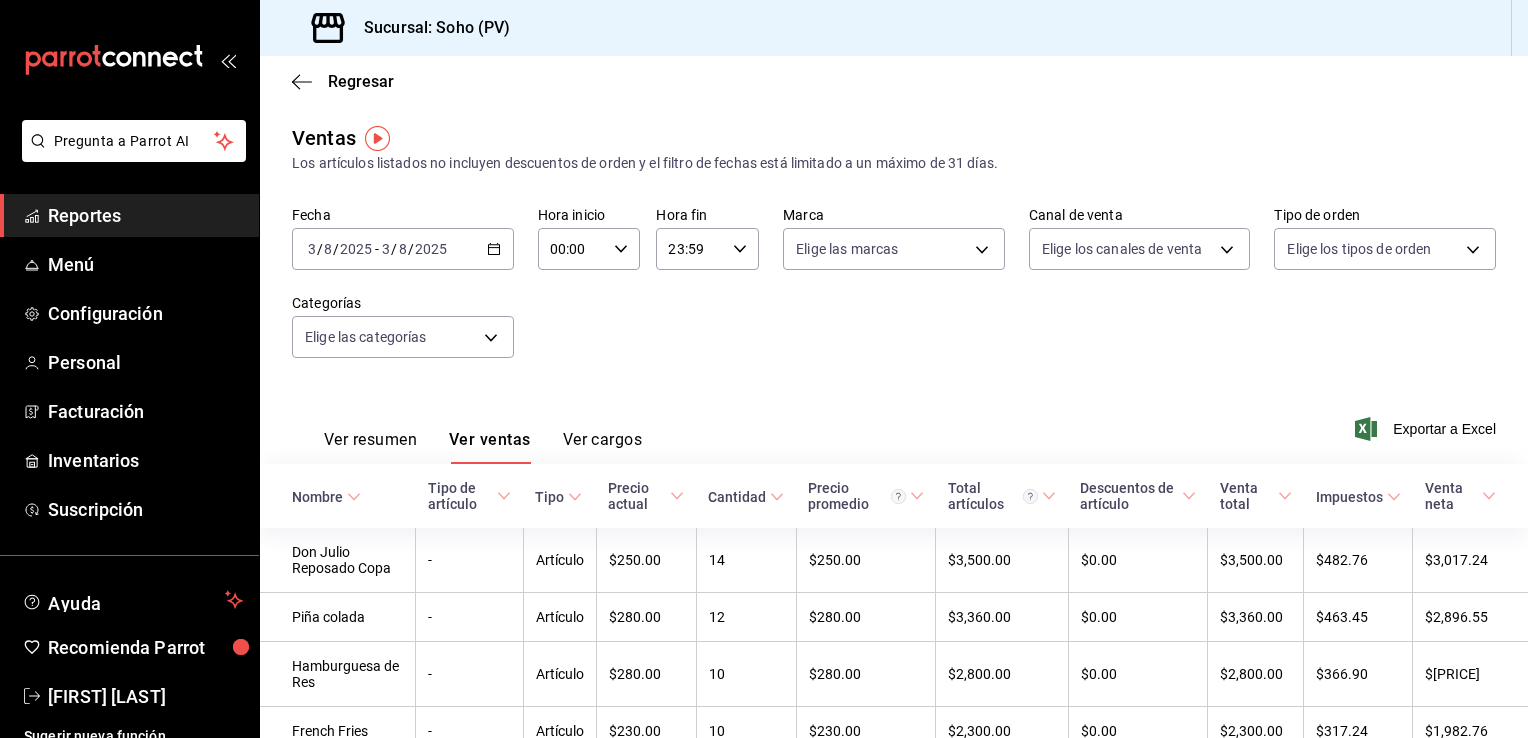 click on "Regresar Ventas Los artículos listados no incluyen descuentos de orden y el filtro de fechas está limitado a un máximo de 31 días. Fecha [DATE] [DATE] - [DATE] [DATE] Hora inicio 00:00 Hora inicio Hora fin 23:59 Hora fin Marca Elige las marcas Canal de venta Elige los canales de venta Tipo de orden Elige los tipos de orden Categorías Elige las categorías Ver resumen Ver ventas Ver cargos Exportar a Excel Nombre Tipo de artículo Tipo Precio actual Cantidad Precio promedio   Total artículos   Descuentos de artículo Venta total Impuestos Venta neta Don Julio Reposado Copa - Artículo $[PRICE] [QUANTITY] $[PRICE] $[PRICE] $[PRICE] $[PRICE] $[PRICE] Piña colada - Artículo $[PRICE] [QUANTITY] $[PRICE] $[PRICE] $[PRICE] $[PRICE] Hamburguesa de Res - Artículo $[PRICE] [QUANTITY] $[PRICE] $[PRICE] $[PRICE] $[PRICE] French Fries - Artículo $[PRICE] [QUANTITY] $[PRICE] $[PRICE] $[PRICE] $[PRICE] Don Julio Blanco Botella - Artículo $[PRICE] [QUANTITY] $[PRICE] $[PRICE]" at bounding box center [894, 890] 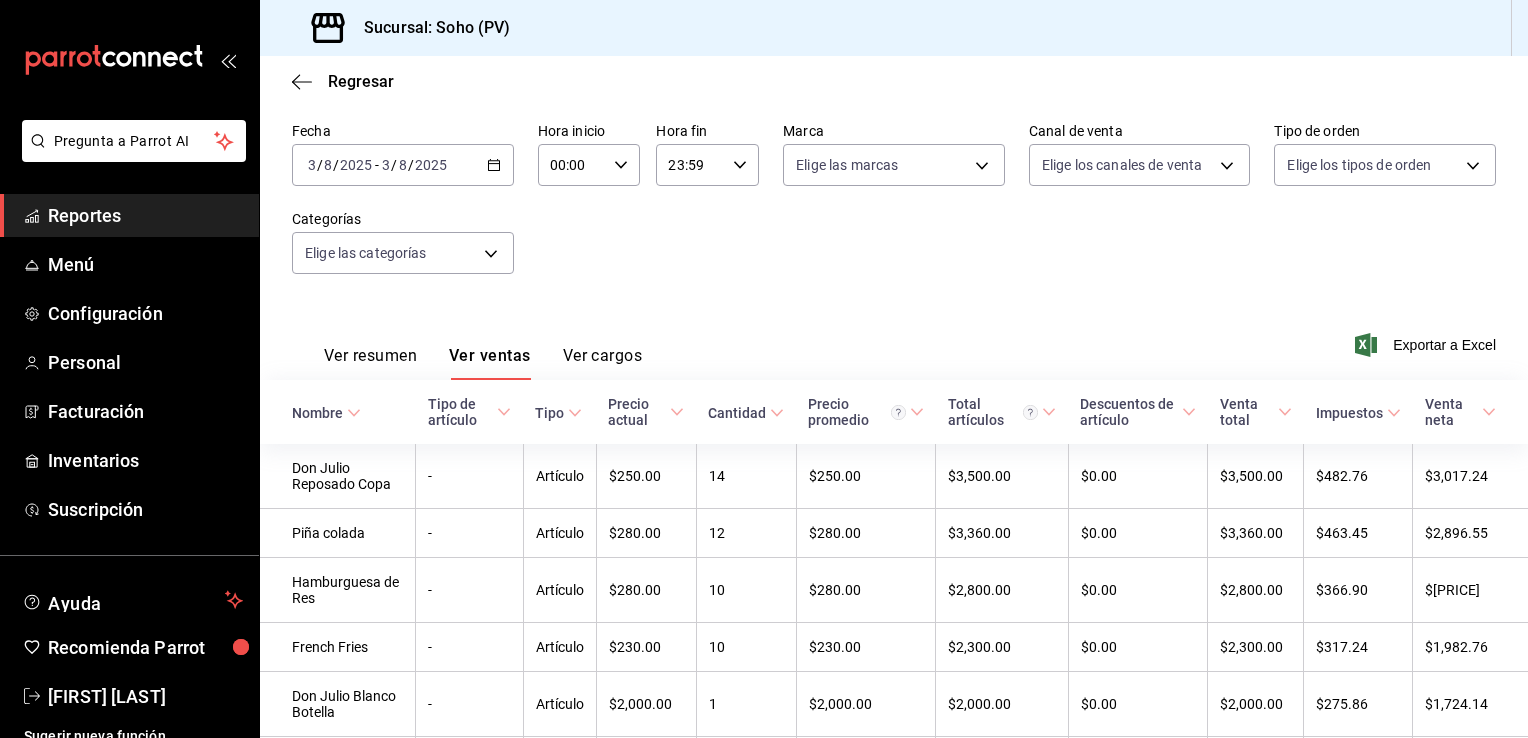 scroll, scrollTop: 200, scrollLeft: 0, axis: vertical 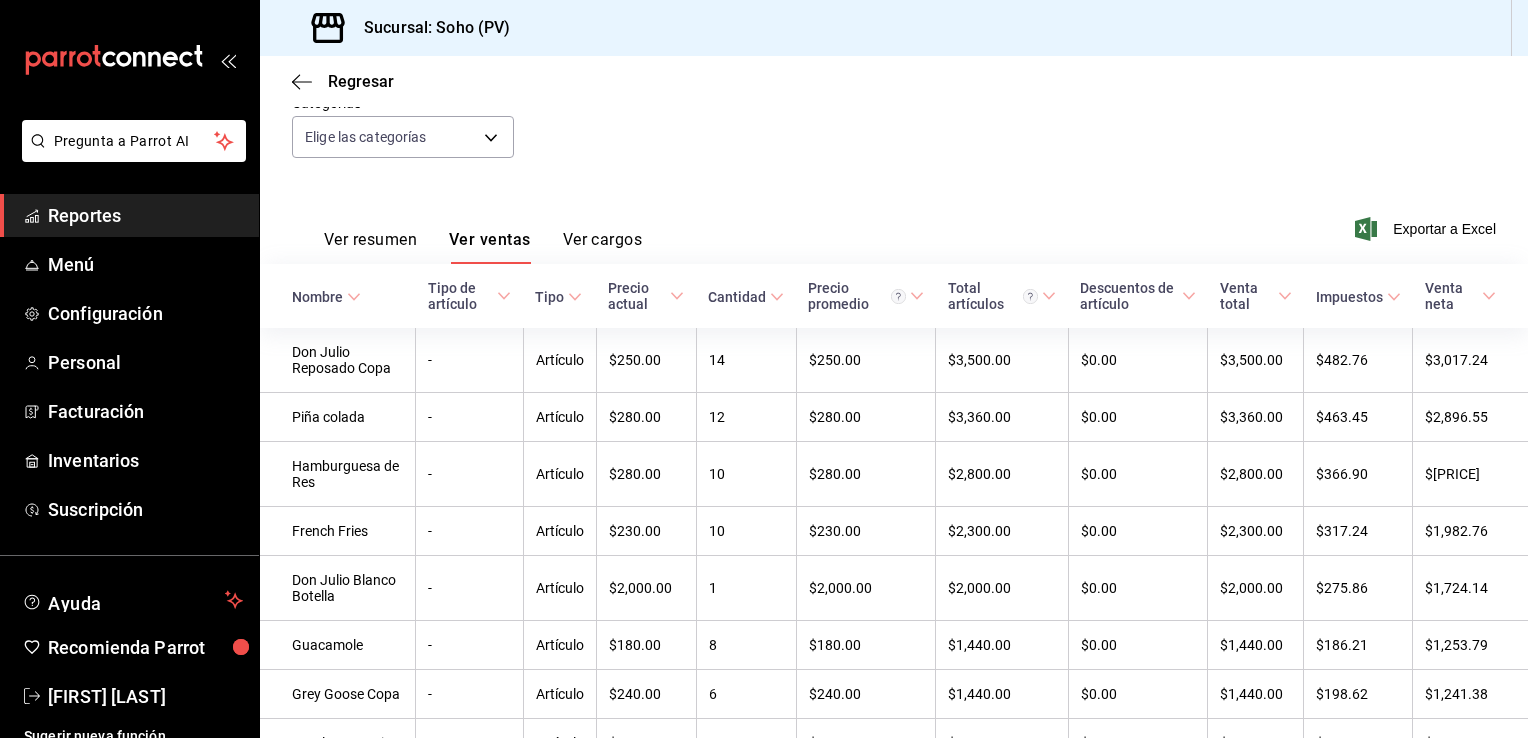 click on "Ver resumen Ver ventas Ver cargos Exportar a Excel" at bounding box center [894, 223] 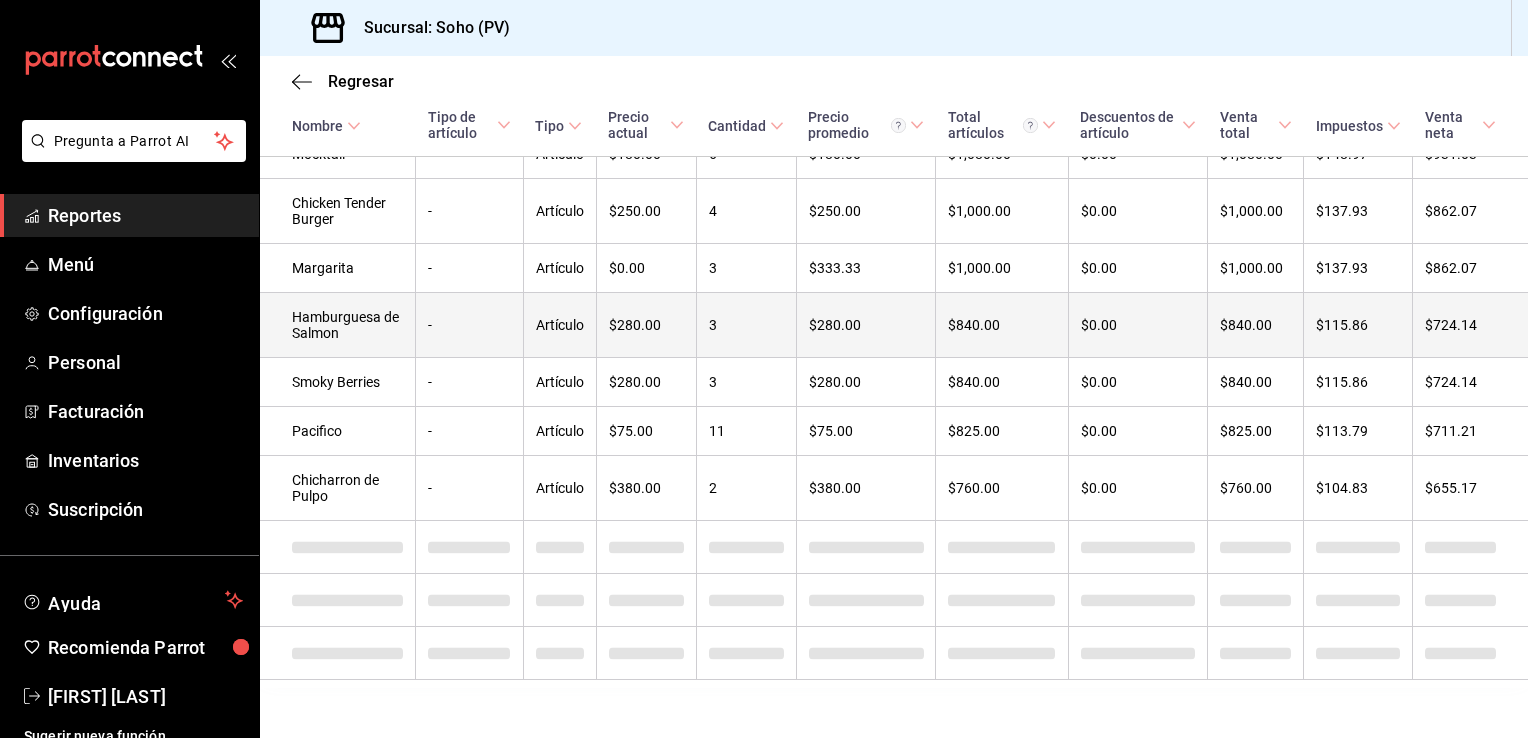 scroll, scrollTop: 1202, scrollLeft: 0, axis: vertical 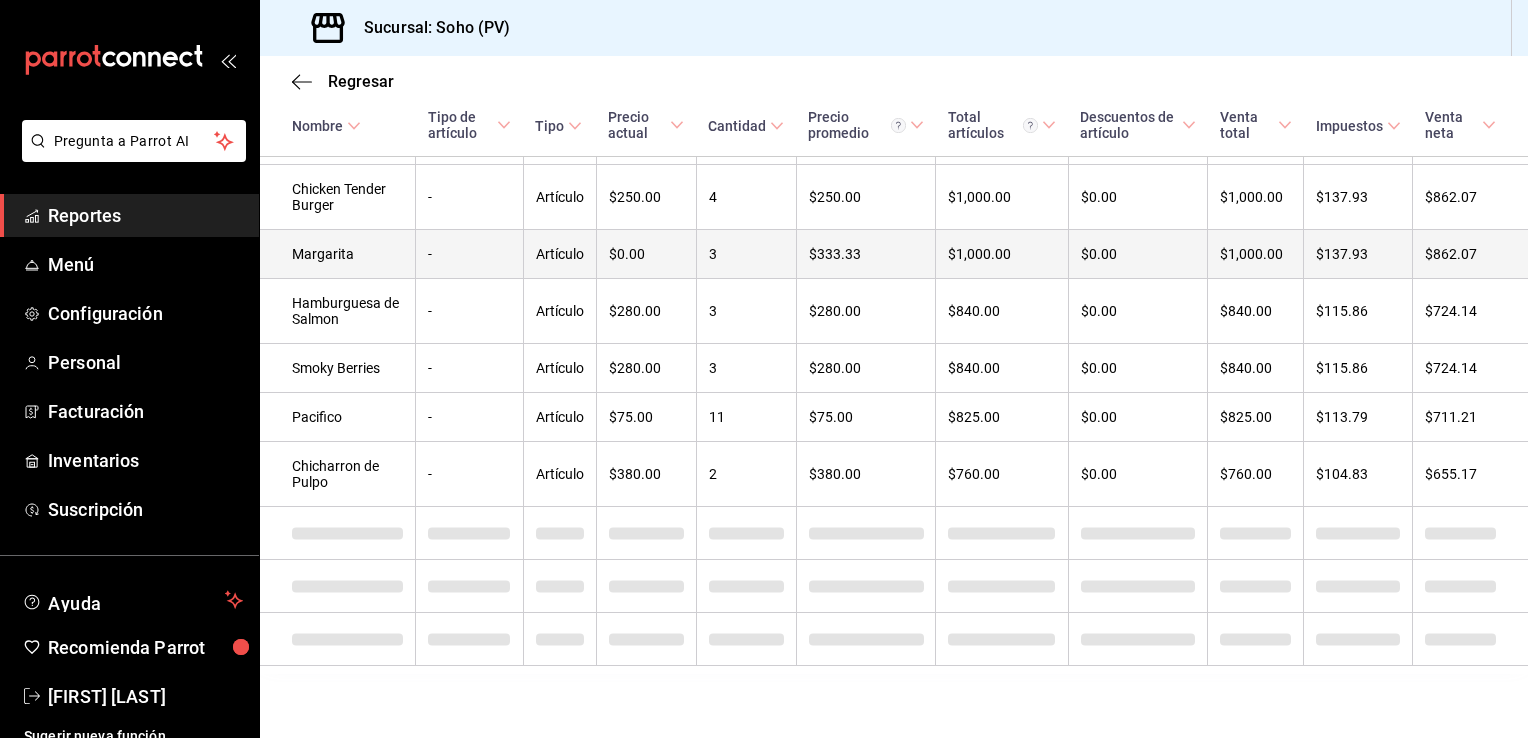 click on "Margarita" at bounding box center (338, 254) 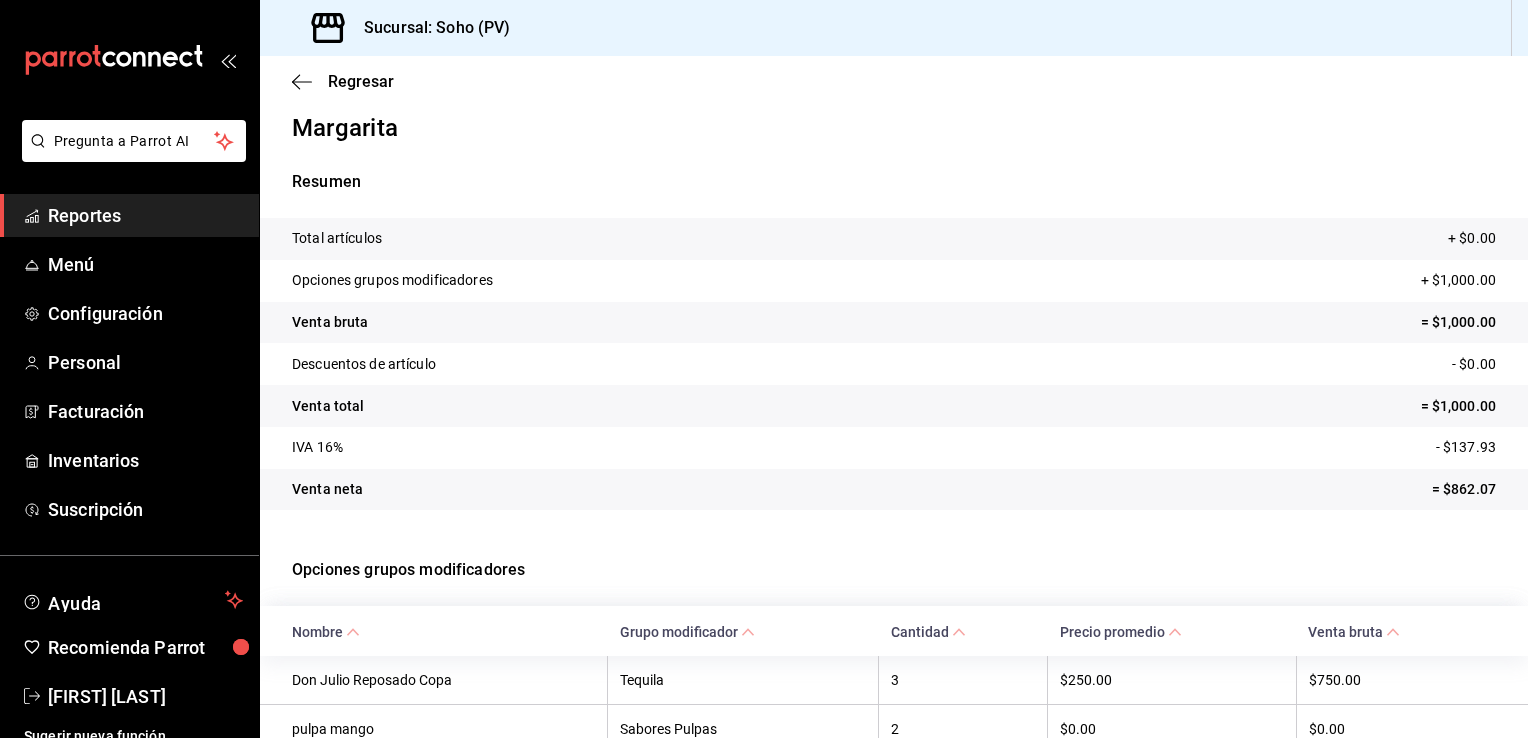 scroll, scrollTop: 0, scrollLeft: 0, axis: both 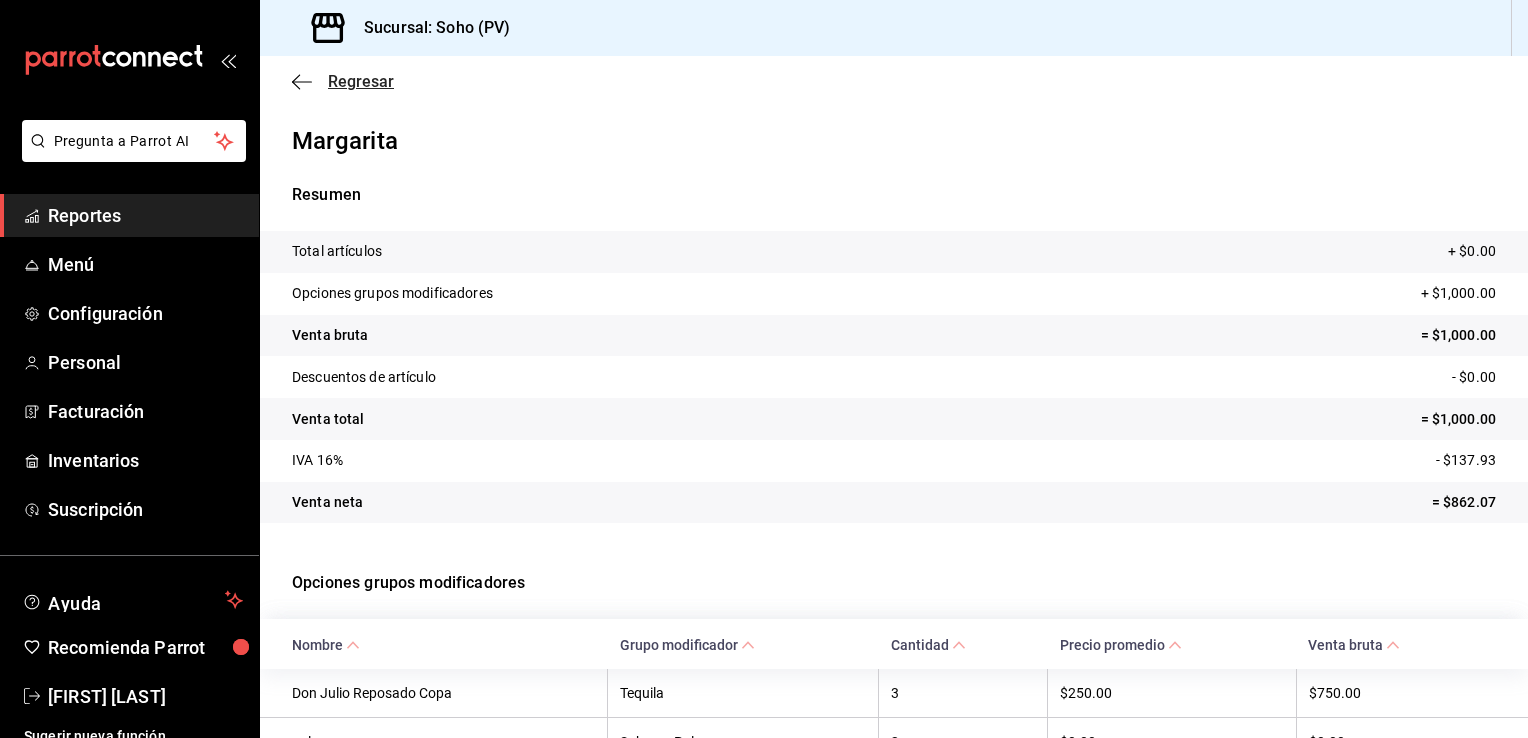 drag, startPoint x: 303, startPoint y: 78, endPoint x: 304, endPoint y: 88, distance: 10.049875 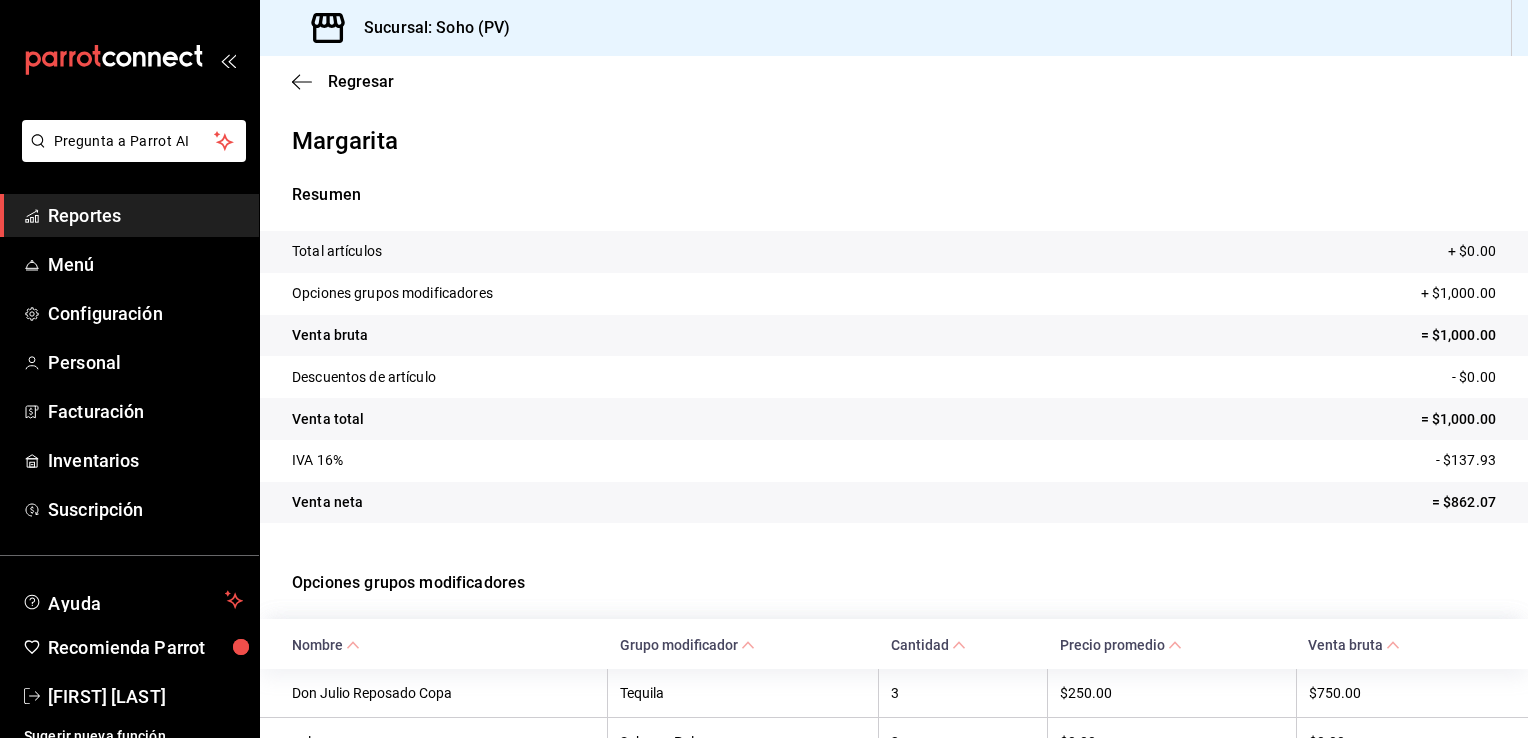 drag, startPoint x: 309, startPoint y: 81, endPoint x: 308, endPoint y: 97, distance: 16.03122 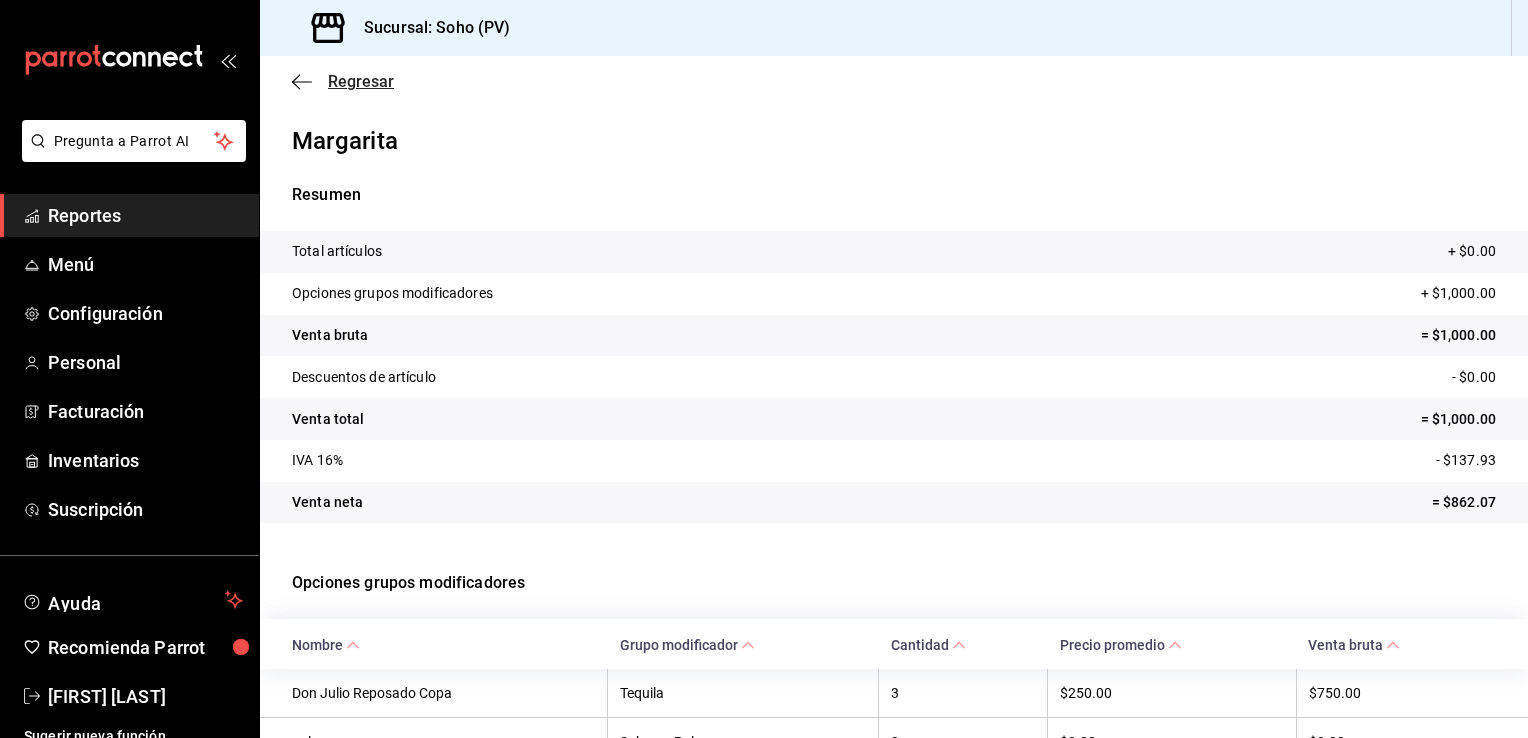 click on "Regresar" at bounding box center [343, 81] 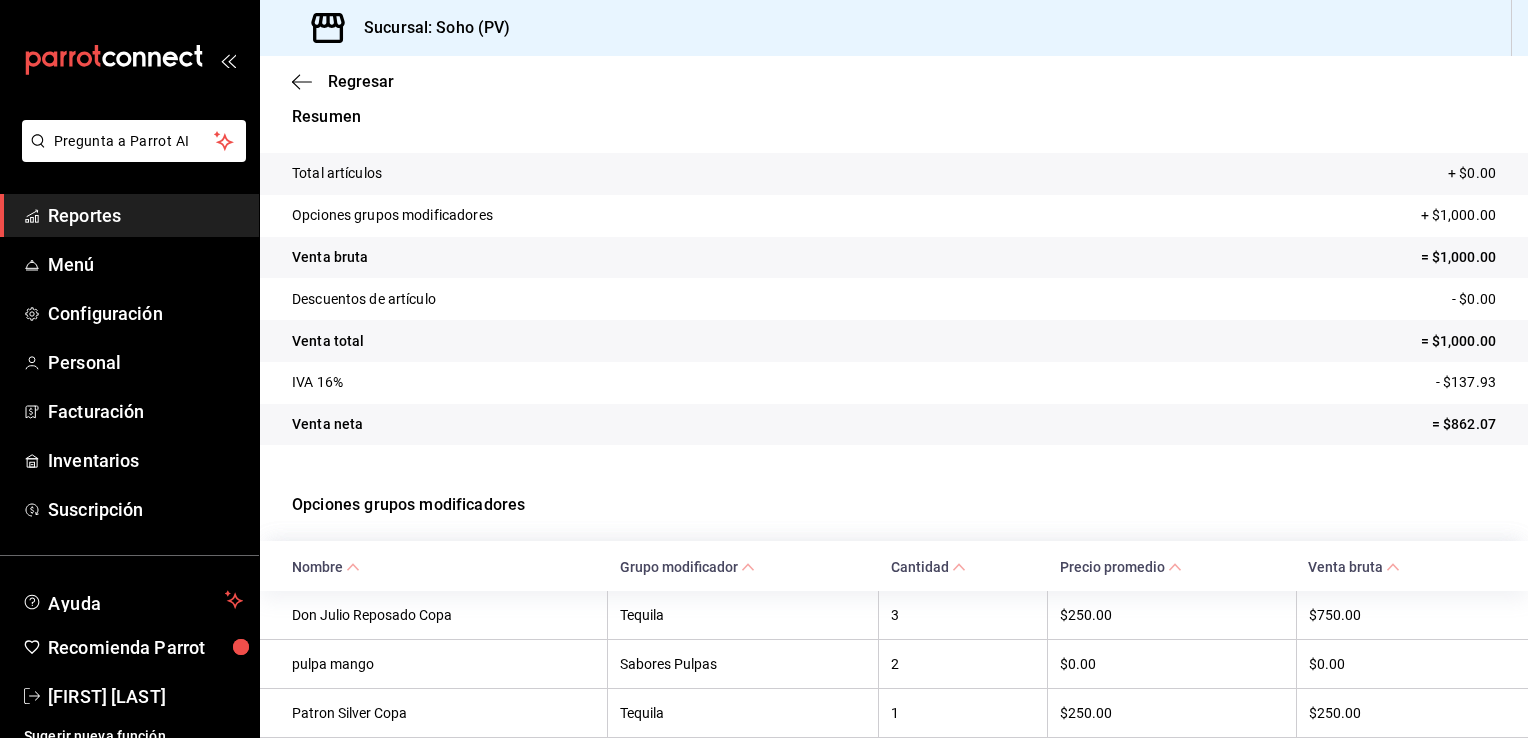 scroll, scrollTop: 160, scrollLeft: 0, axis: vertical 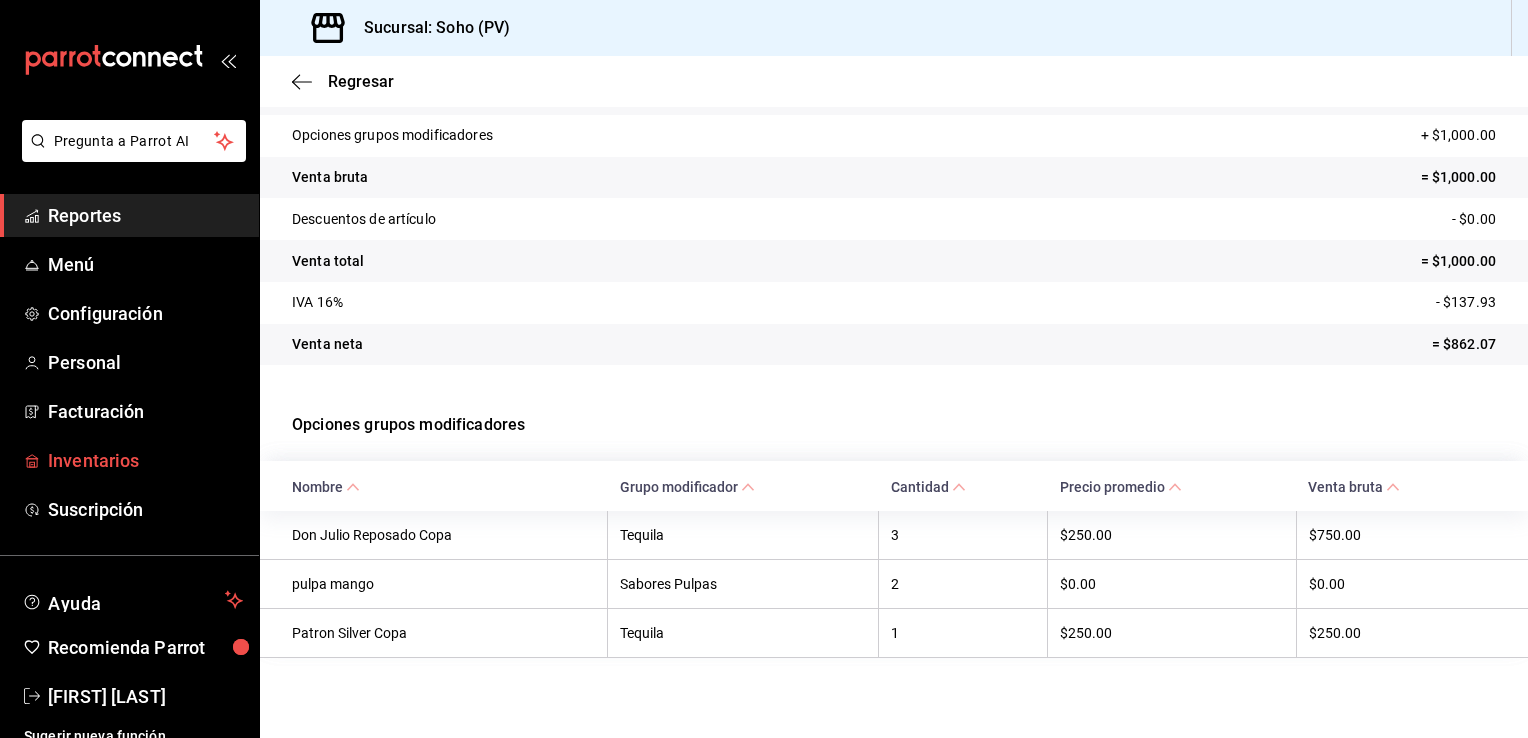 click on "Inventarios" at bounding box center [145, 460] 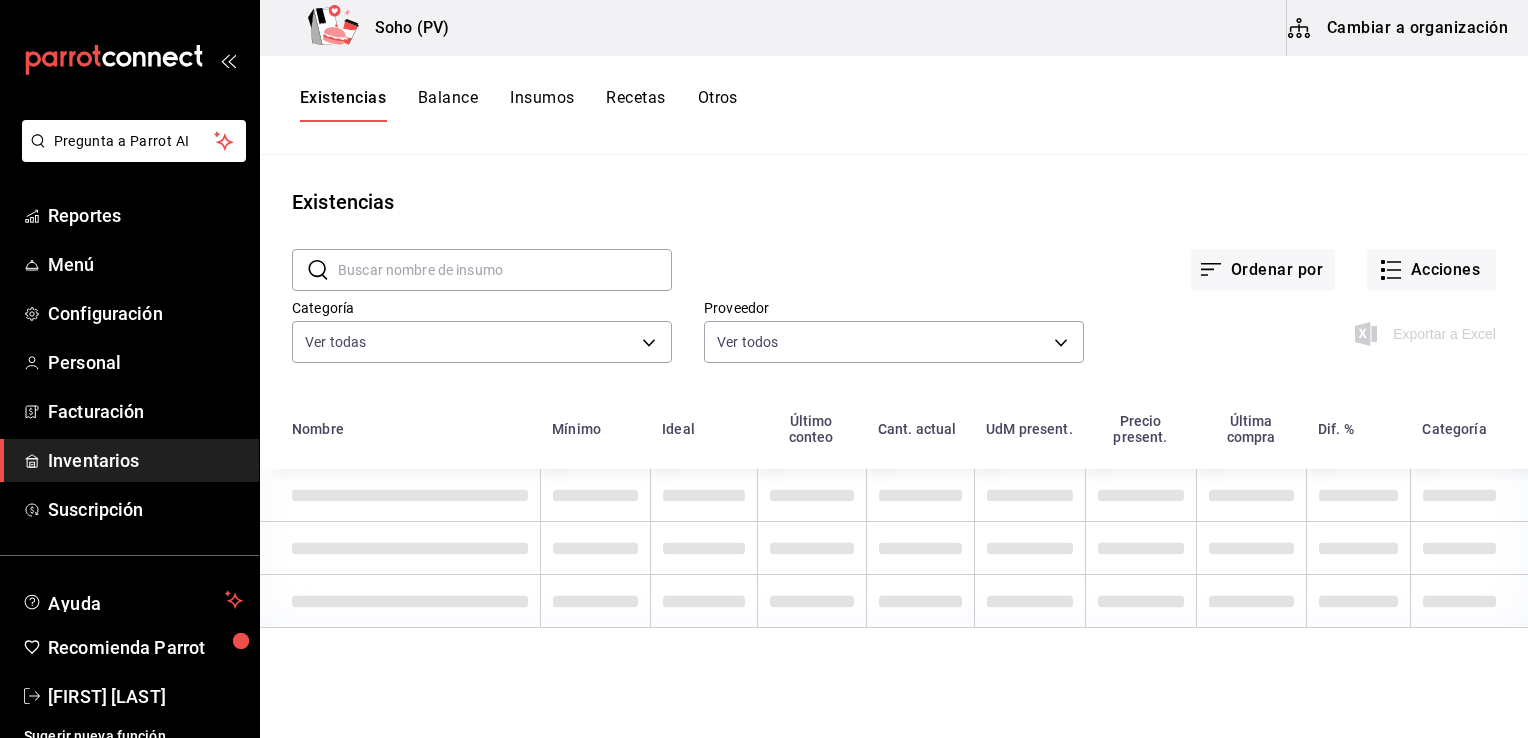 scroll, scrollTop: 16, scrollLeft: 0, axis: vertical 